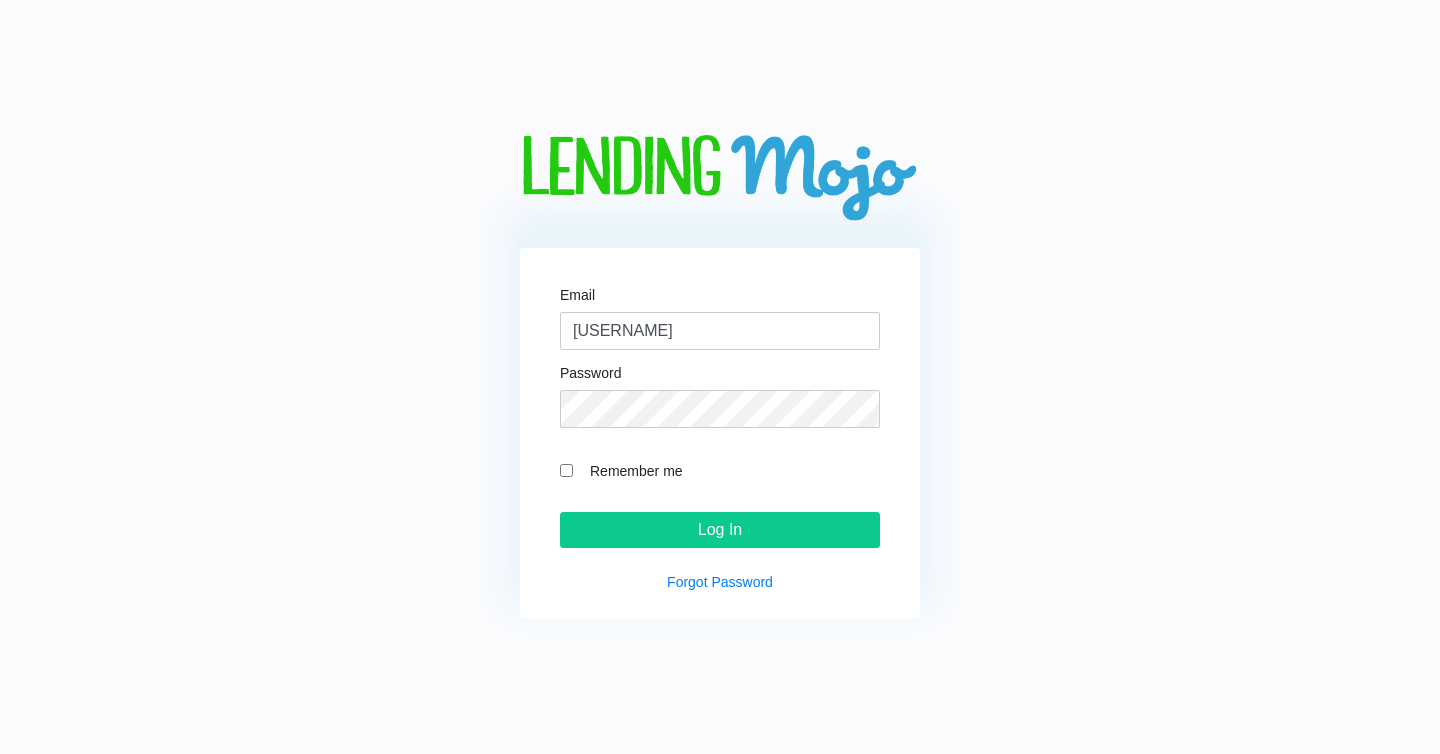 scroll, scrollTop: 0, scrollLeft: 0, axis: both 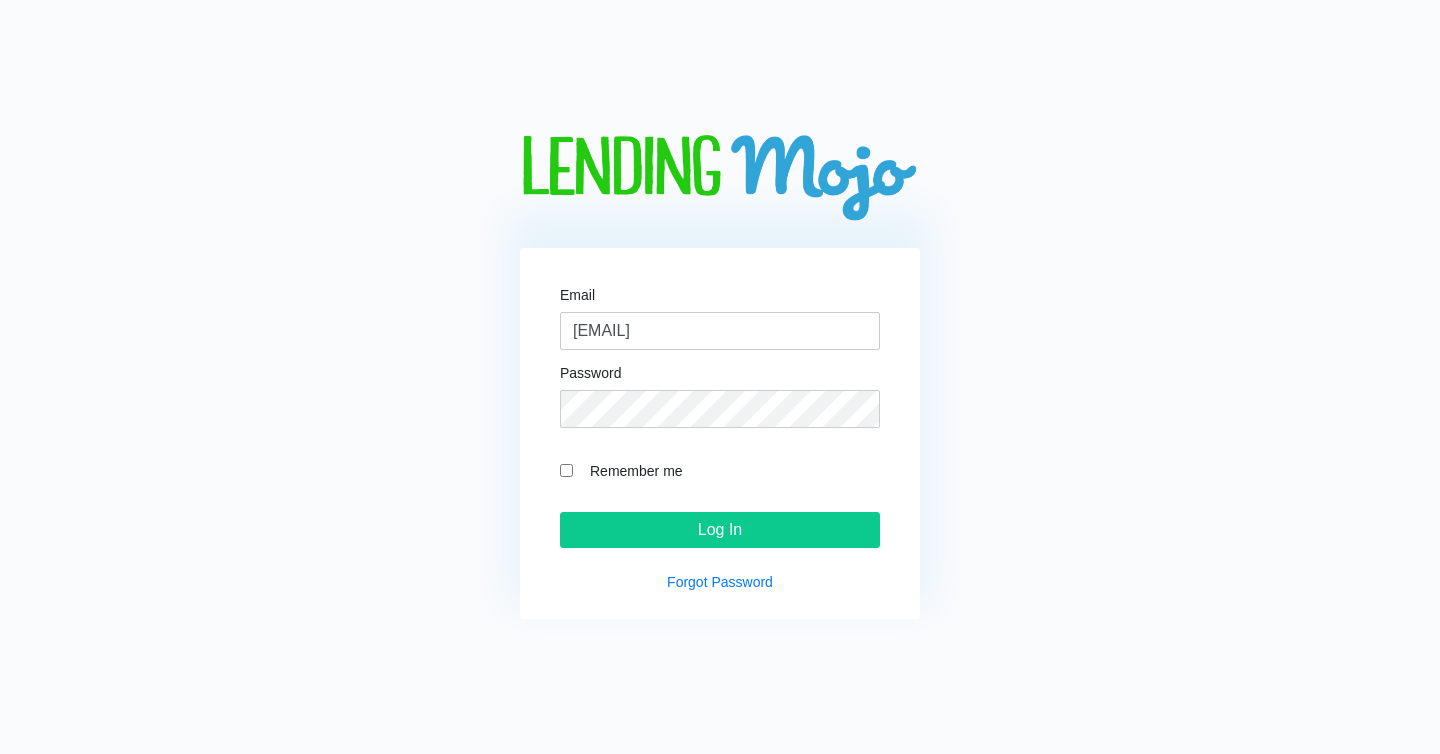 type on "[EMAIL]" 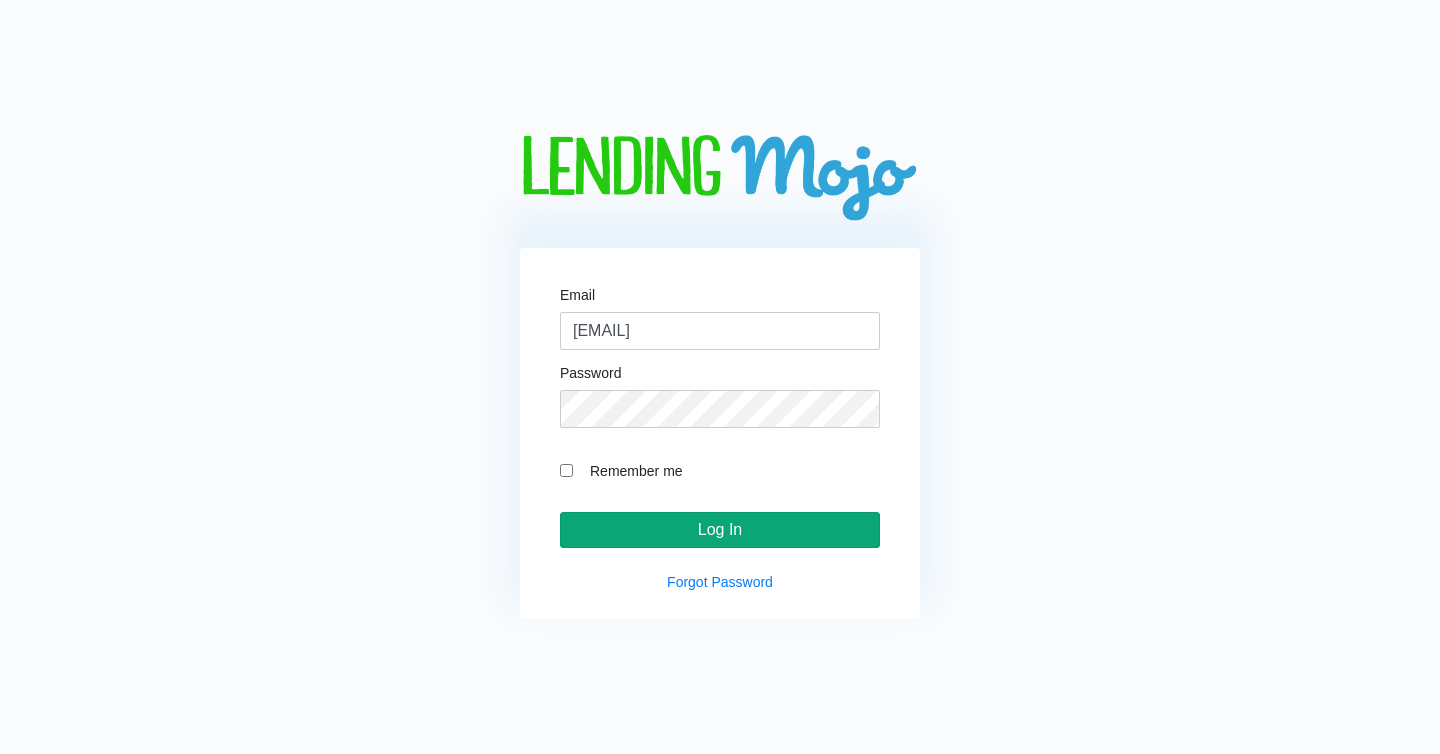 click on "Log In" at bounding box center (720, 530) 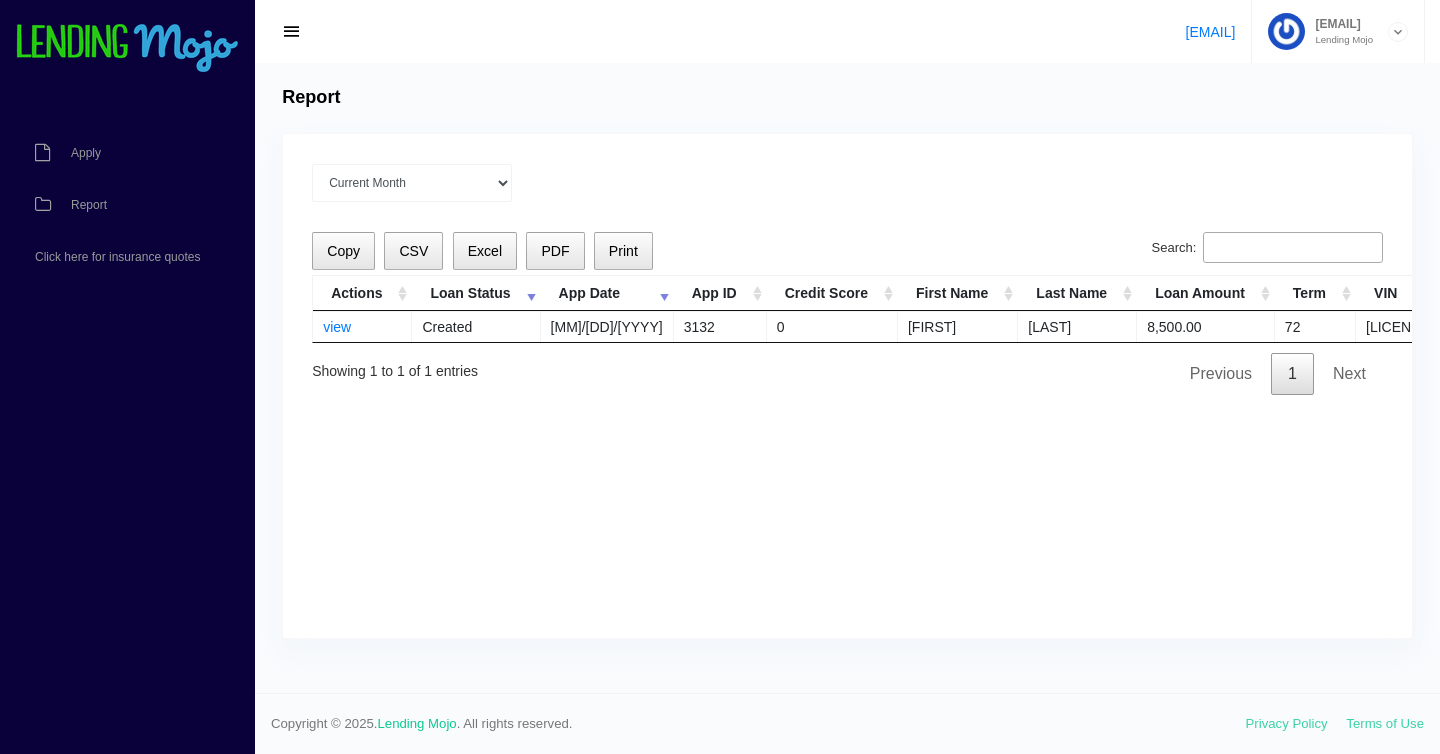 scroll, scrollTop: 0, scrollLeft: 0, axis: both 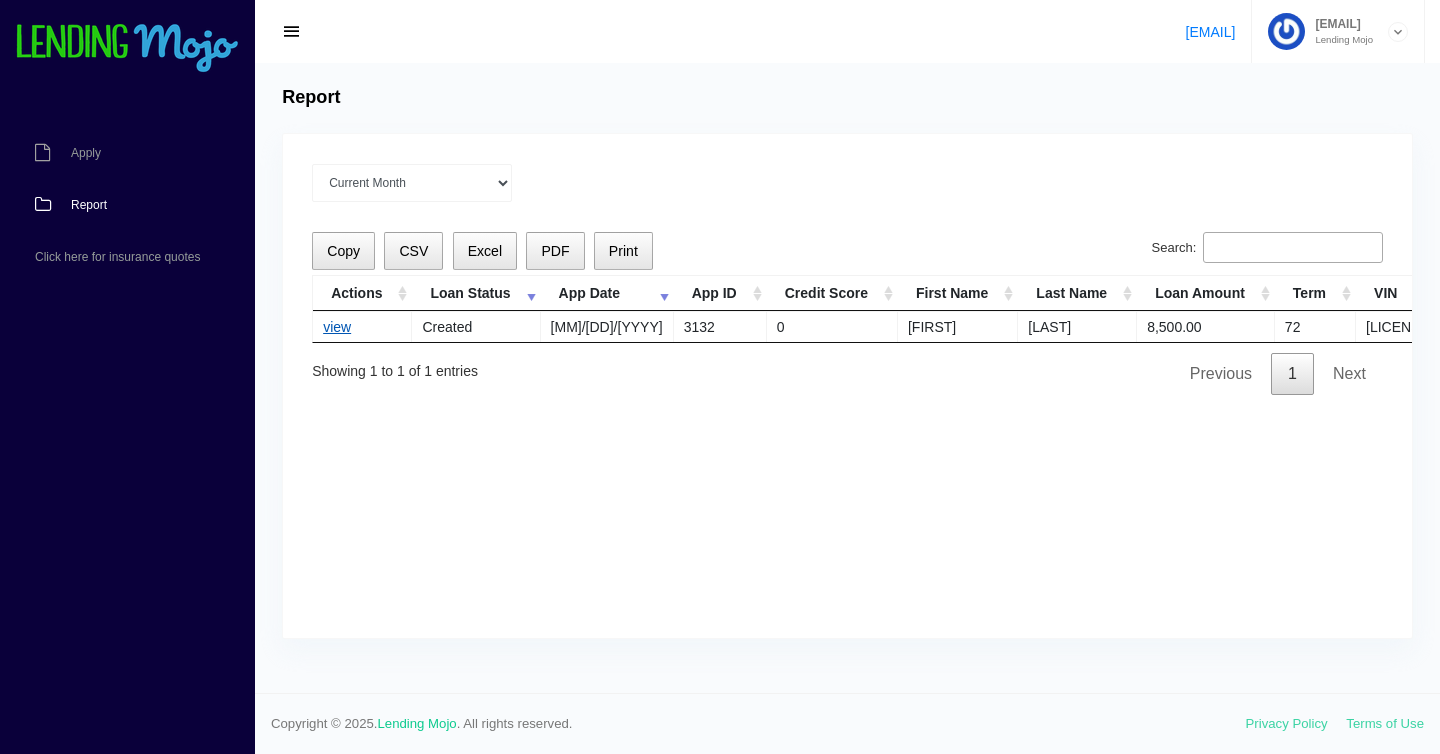 click on "view" at bounding box center (337, 327) 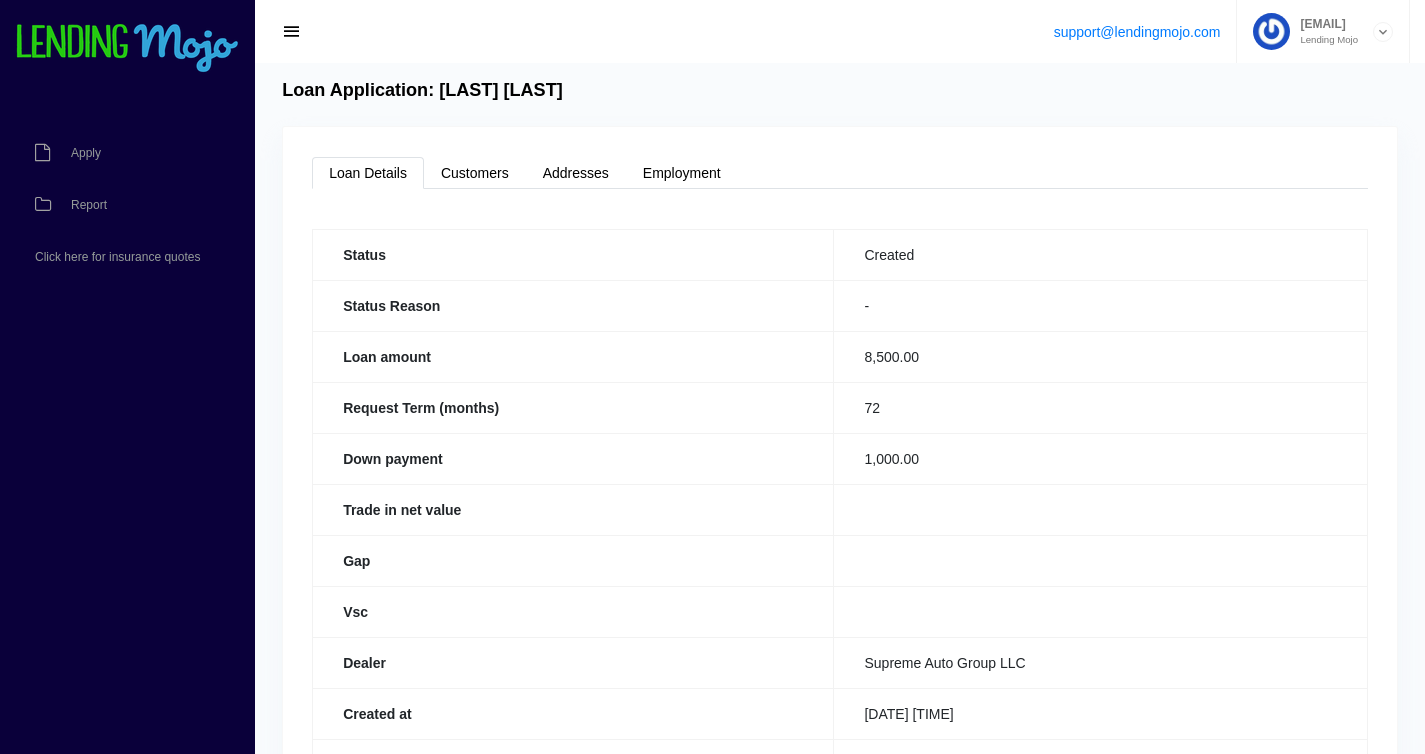 scroll, scrollTop: 0, scrollLeft: 0, axis: both 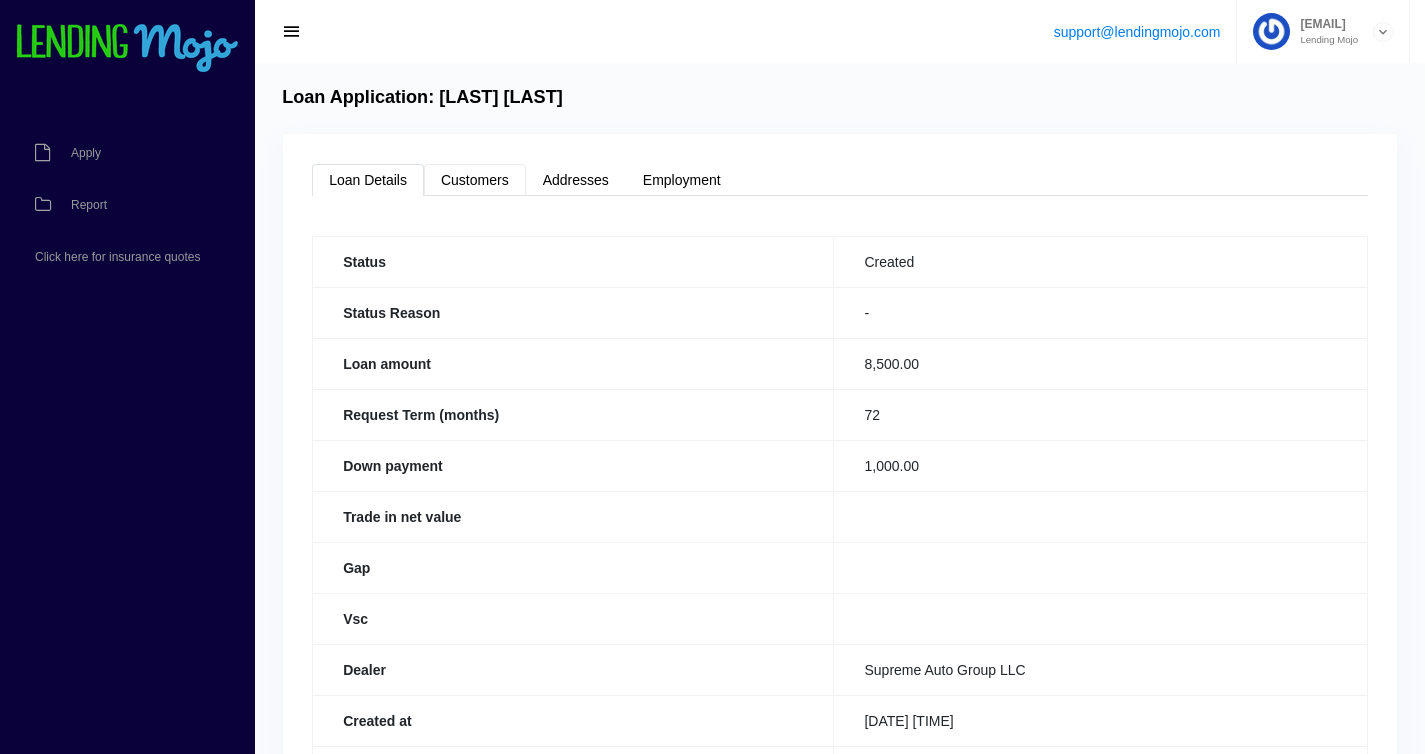 click on "Customers" at bounding box center [475, 180] 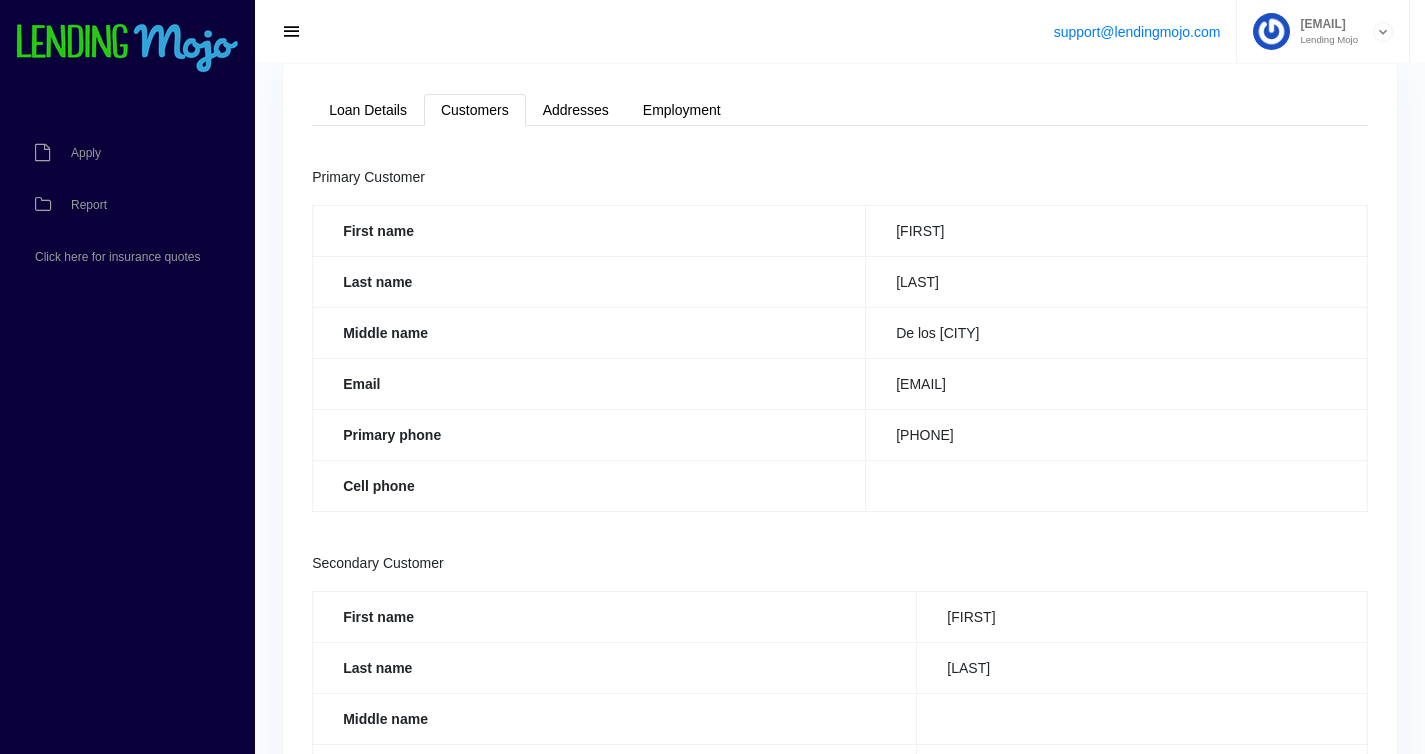 scroll, scrollTop: 0, scrollLeft: 0, axis: both 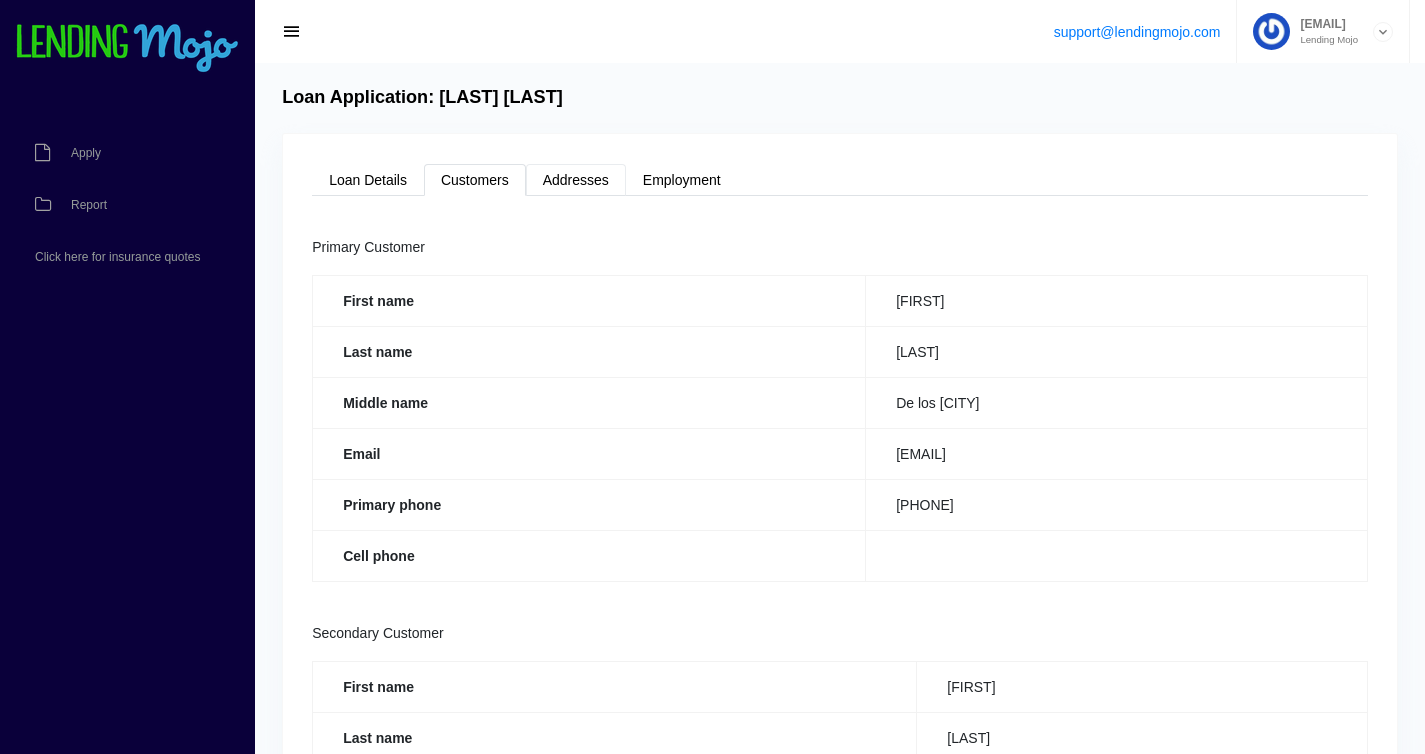 click on "Addresses" at bounding box center [576, 180] 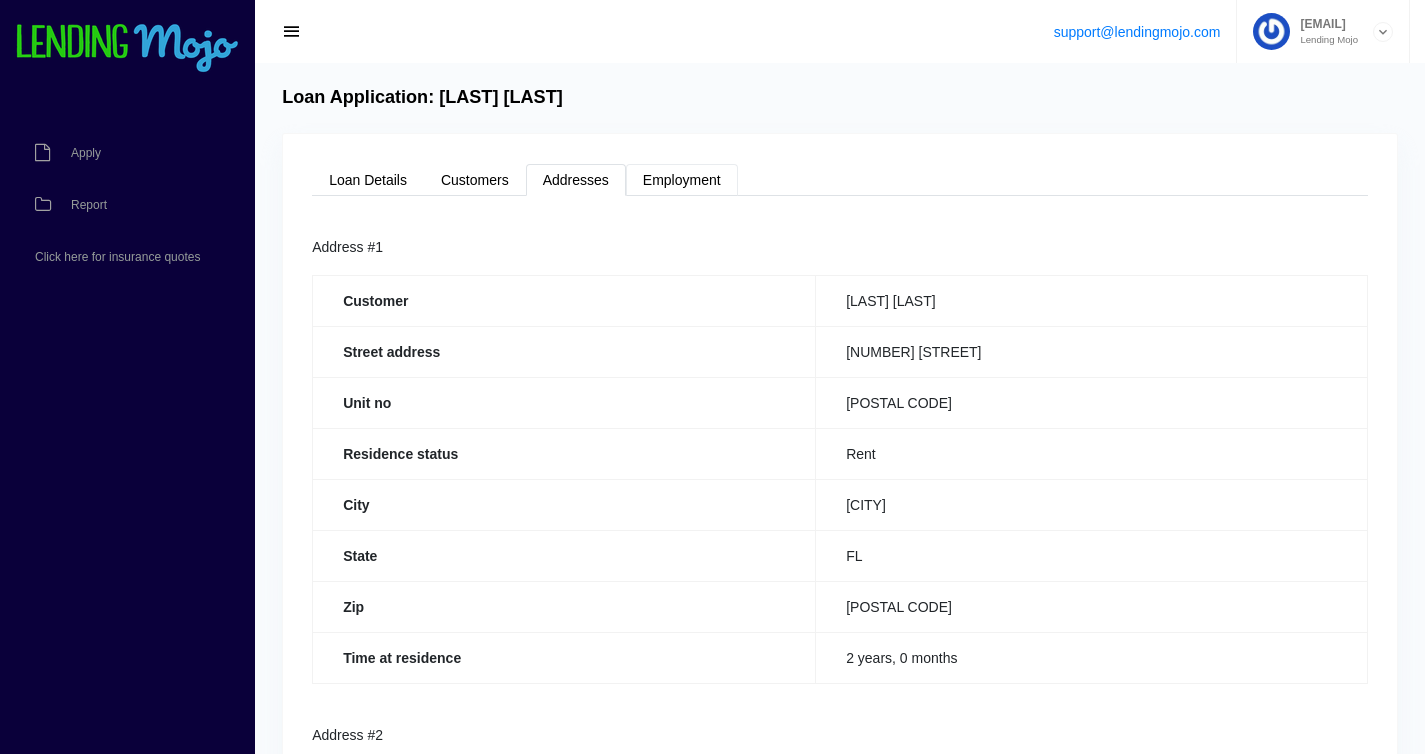 click on "Employment" at bounding box center (682, 180) 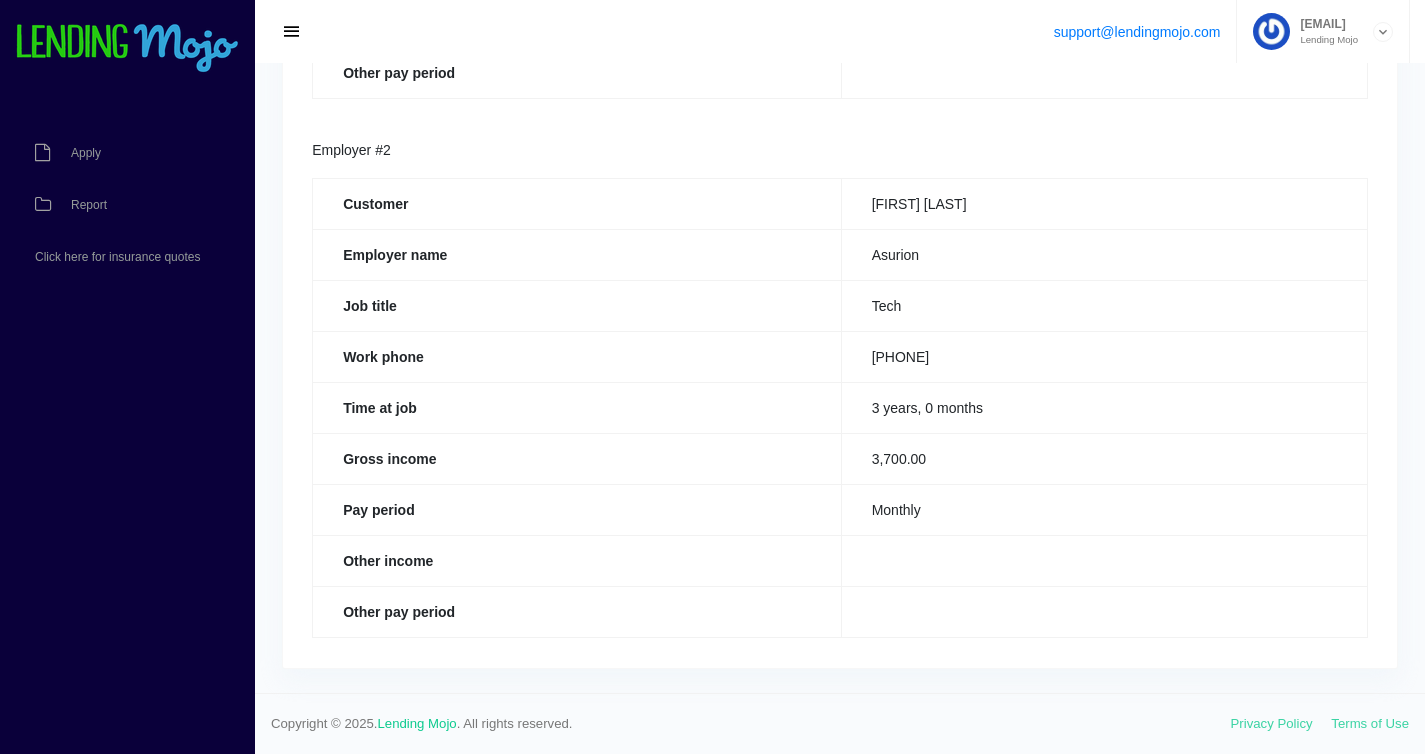 scroll, scrollTop: 0, scrollLeft: 0, axis: both 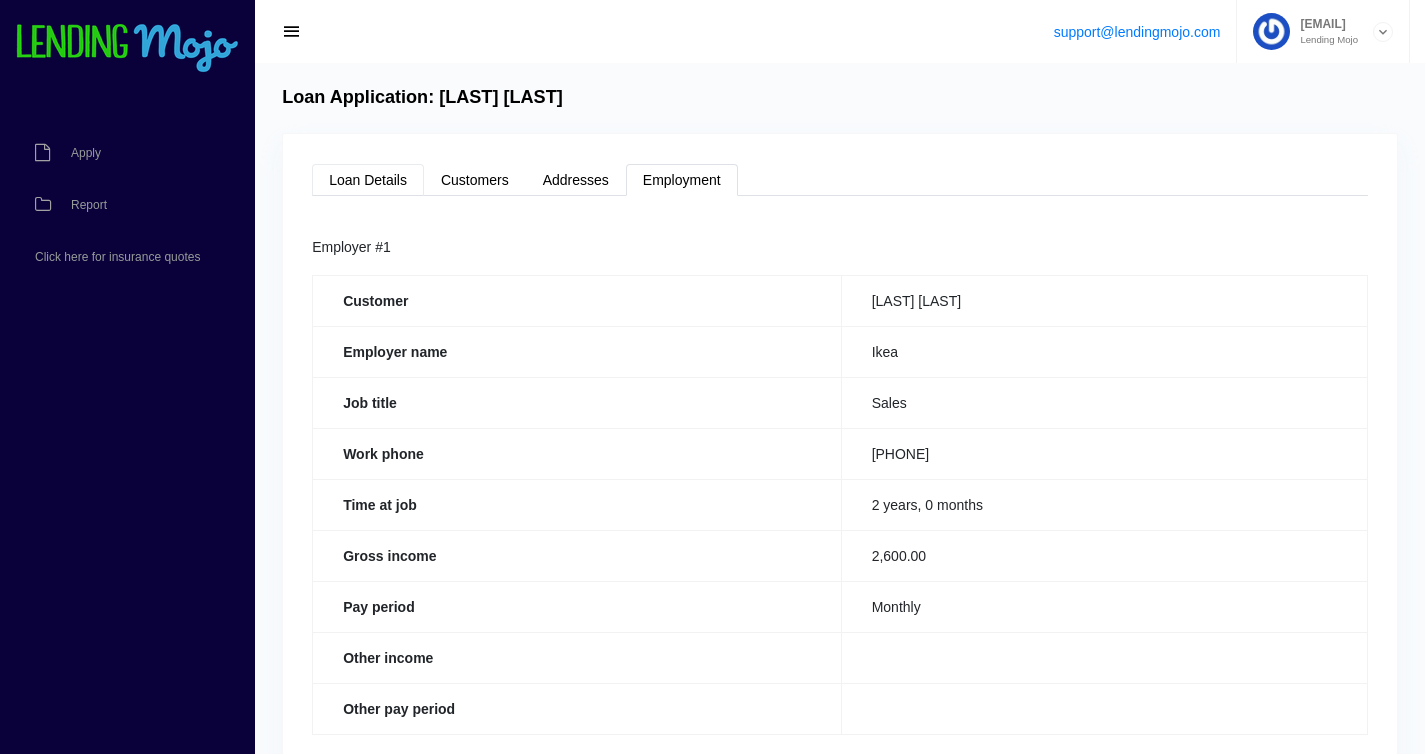 click on "Loan Details" at bounding box center (368, 180) 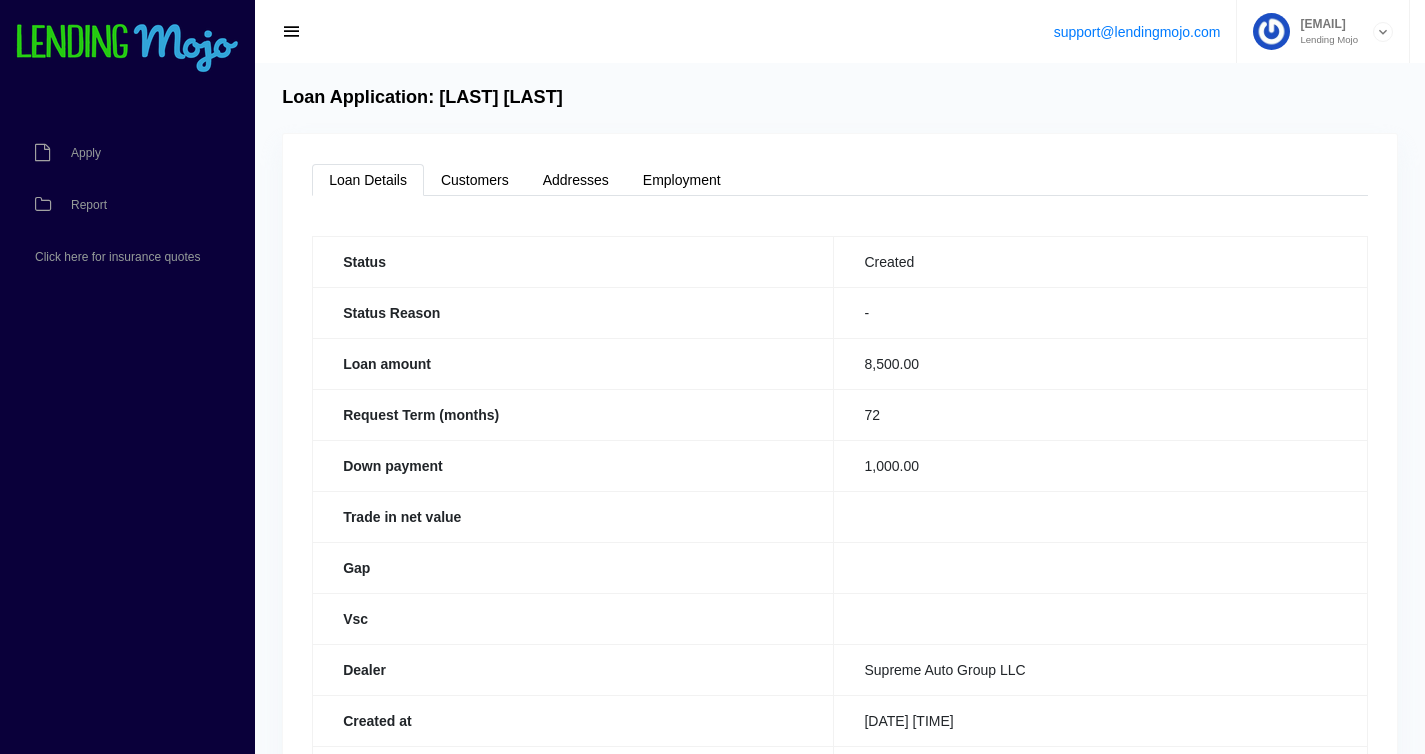 click on "Loan Details" at bounding box center (368, 180) 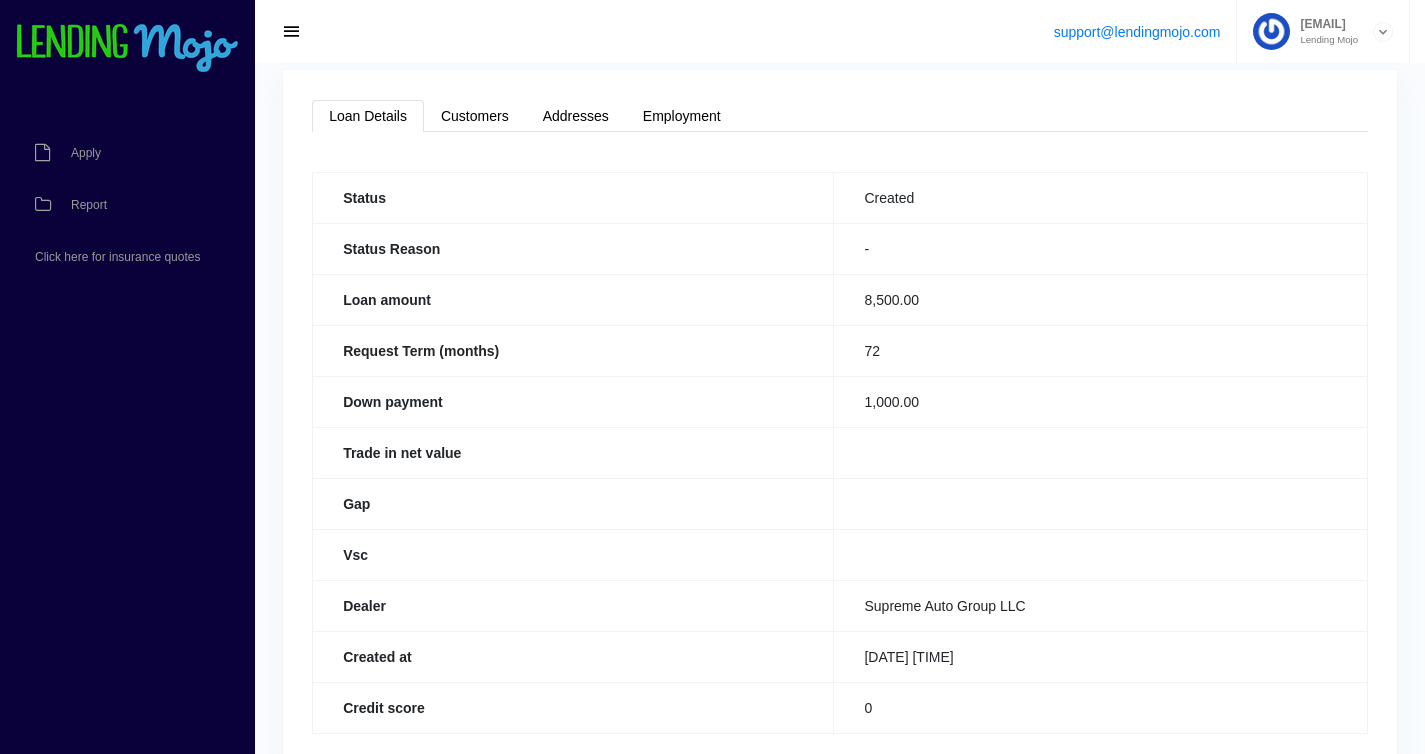 scroll, scrollTop: 0, scrollLeft: 0, axis: both 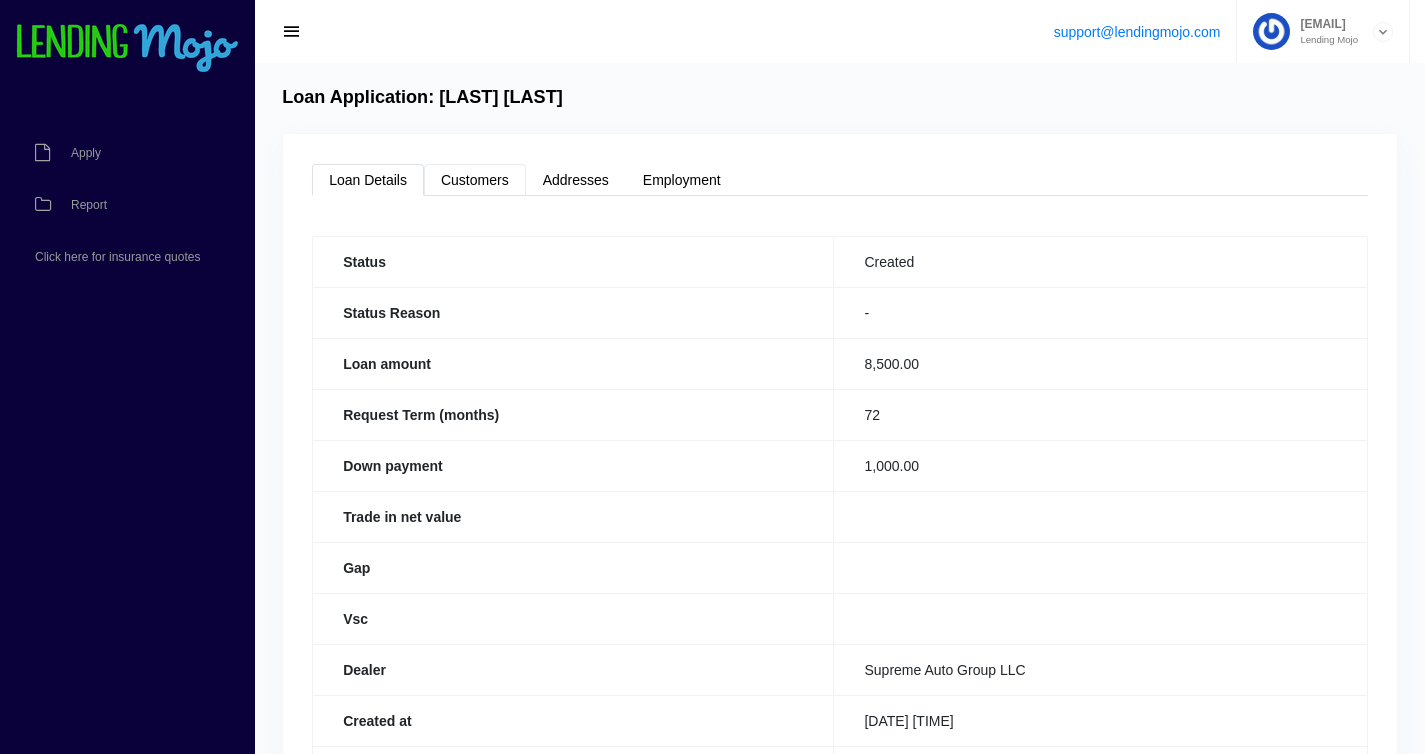click on "Customers" at bounding box center (475, 180) 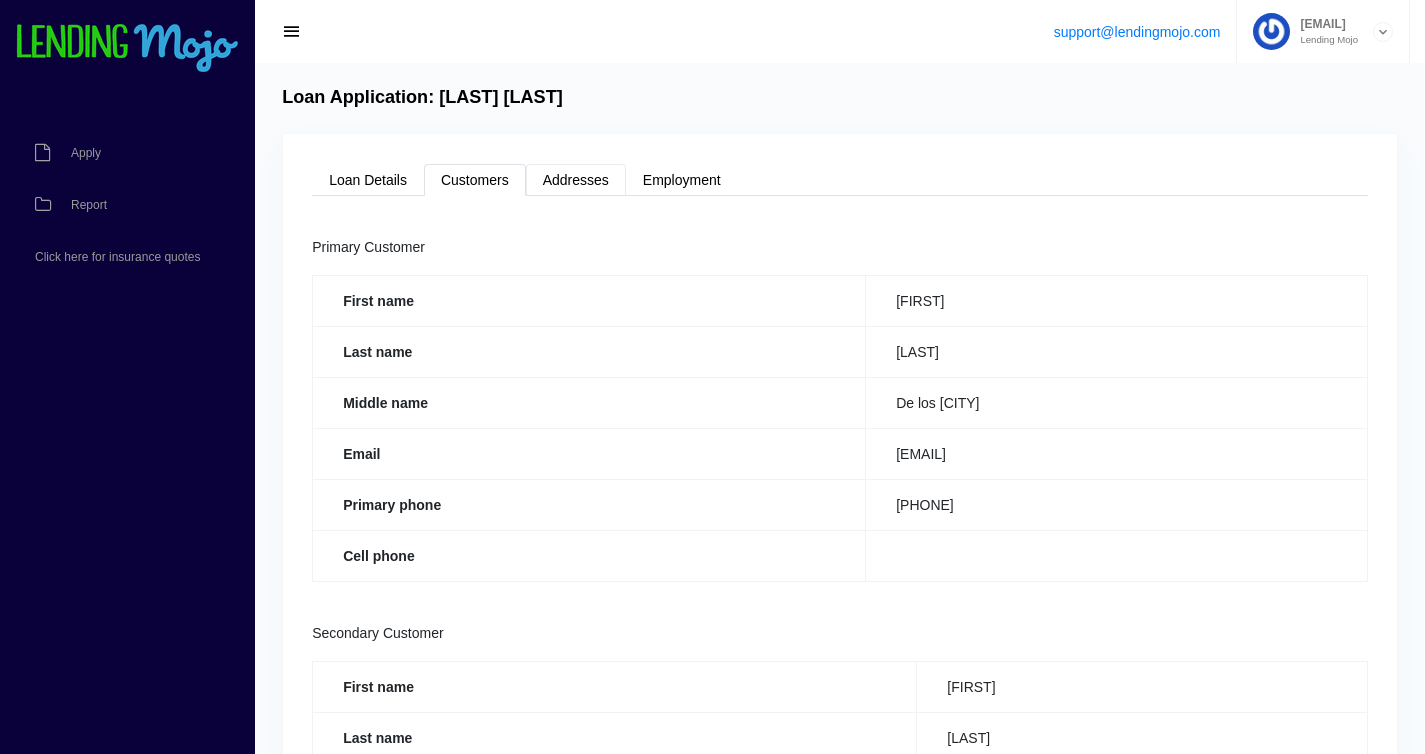 click on "Addresses" at bounding box center [576, 180] 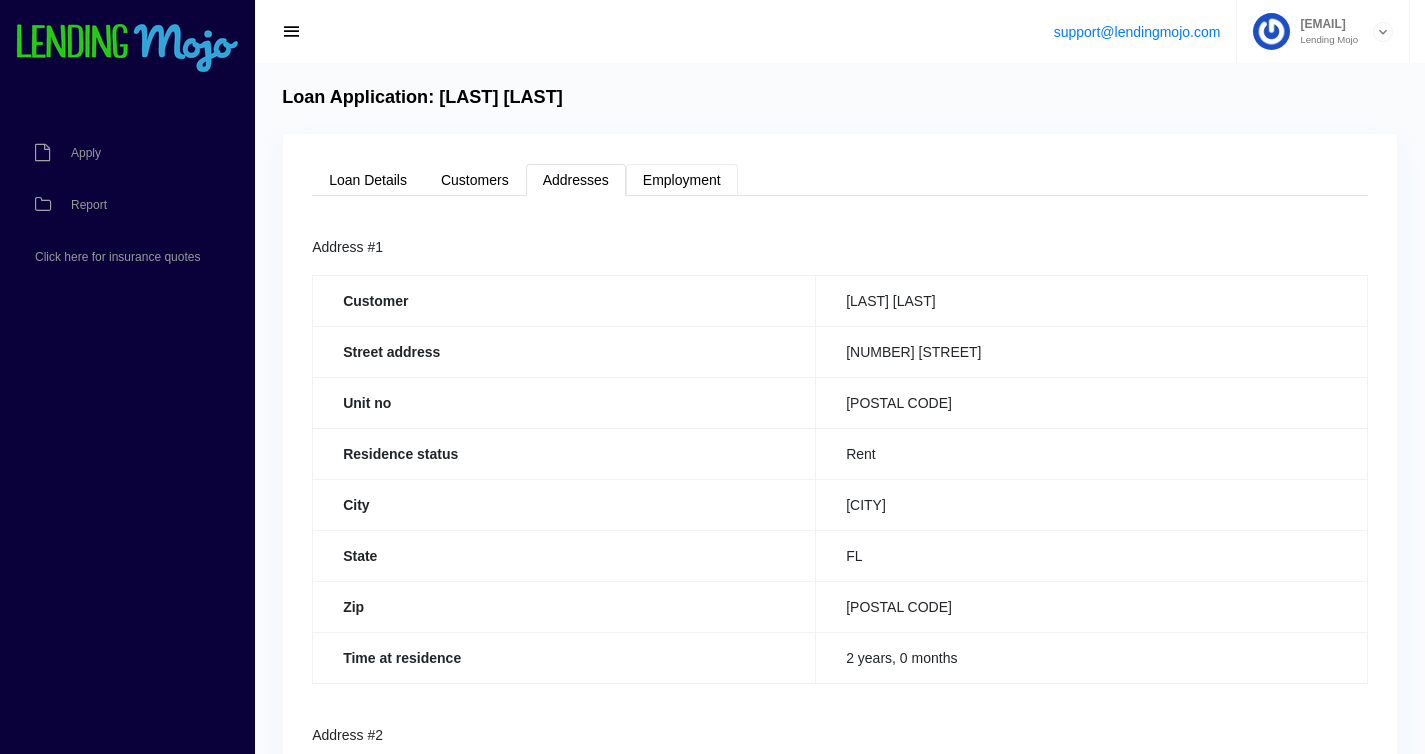 click on "Employment" at bounding box center (682, 180) 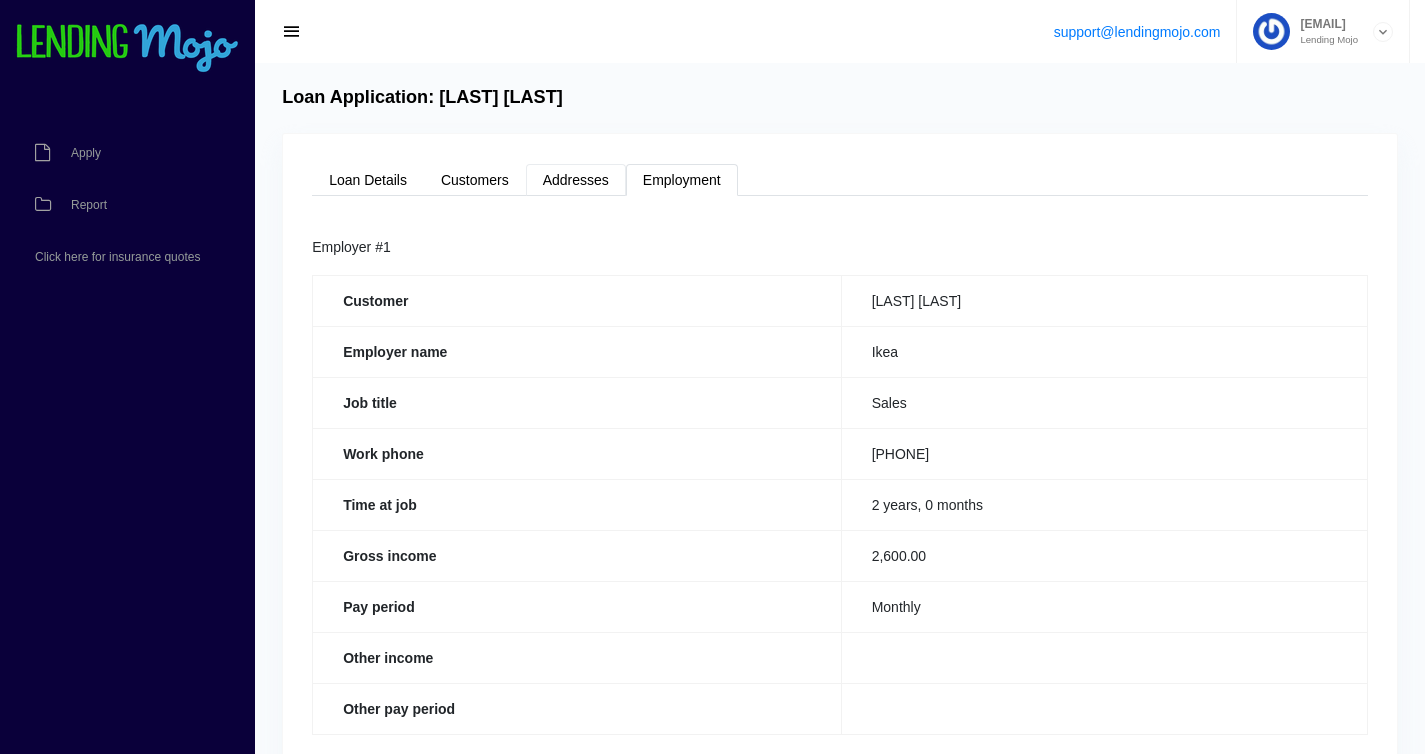 click on "Addresses" at bounding box center [576, 180] 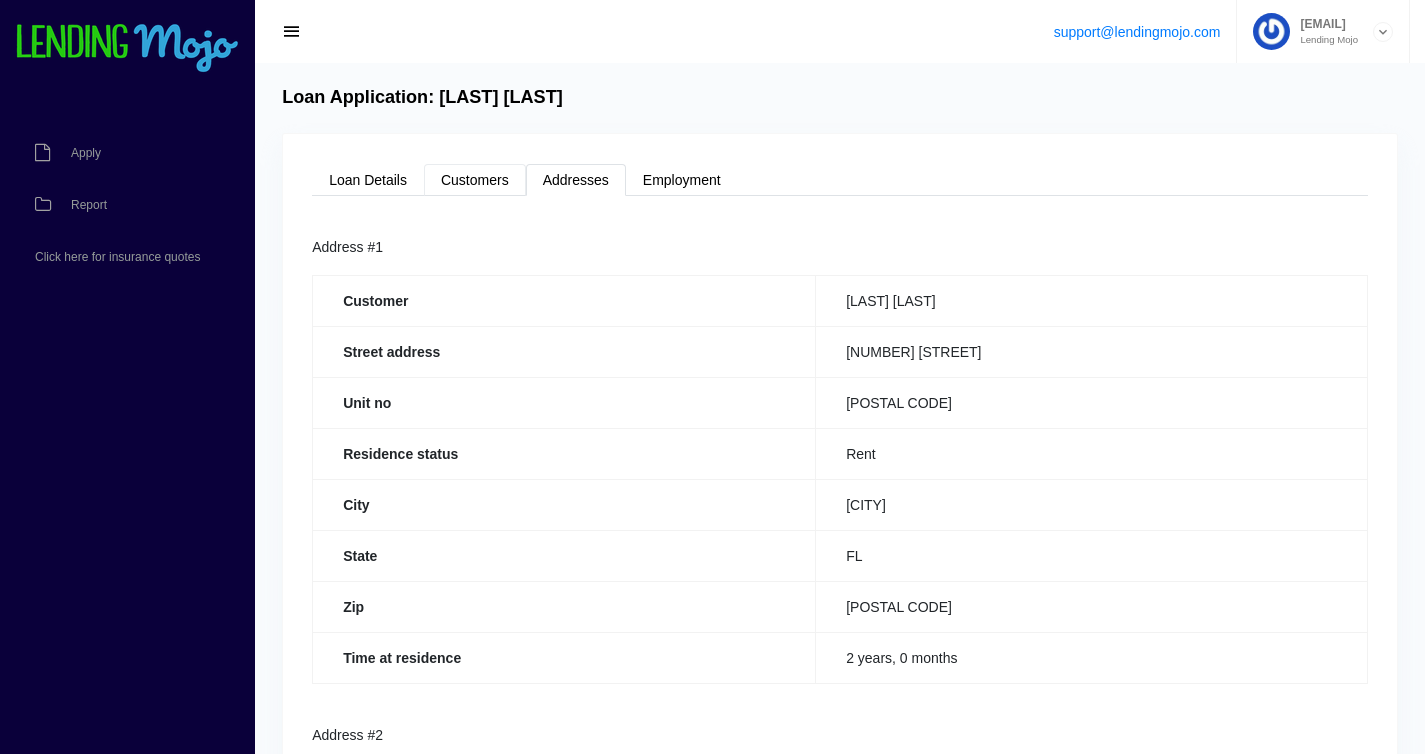 click on "Customers" at bounding box center [475, 180] 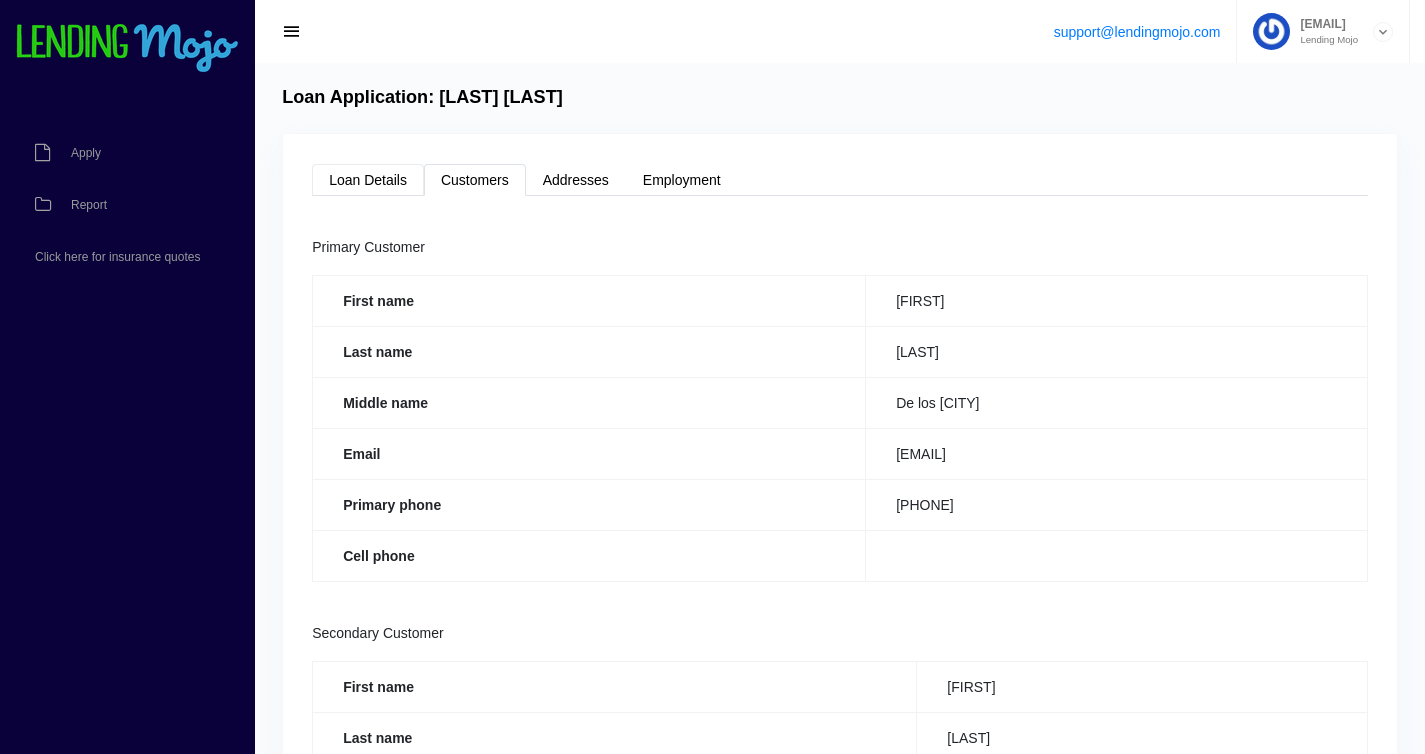 click on "Loan Details" at bounding box center [368, 180] 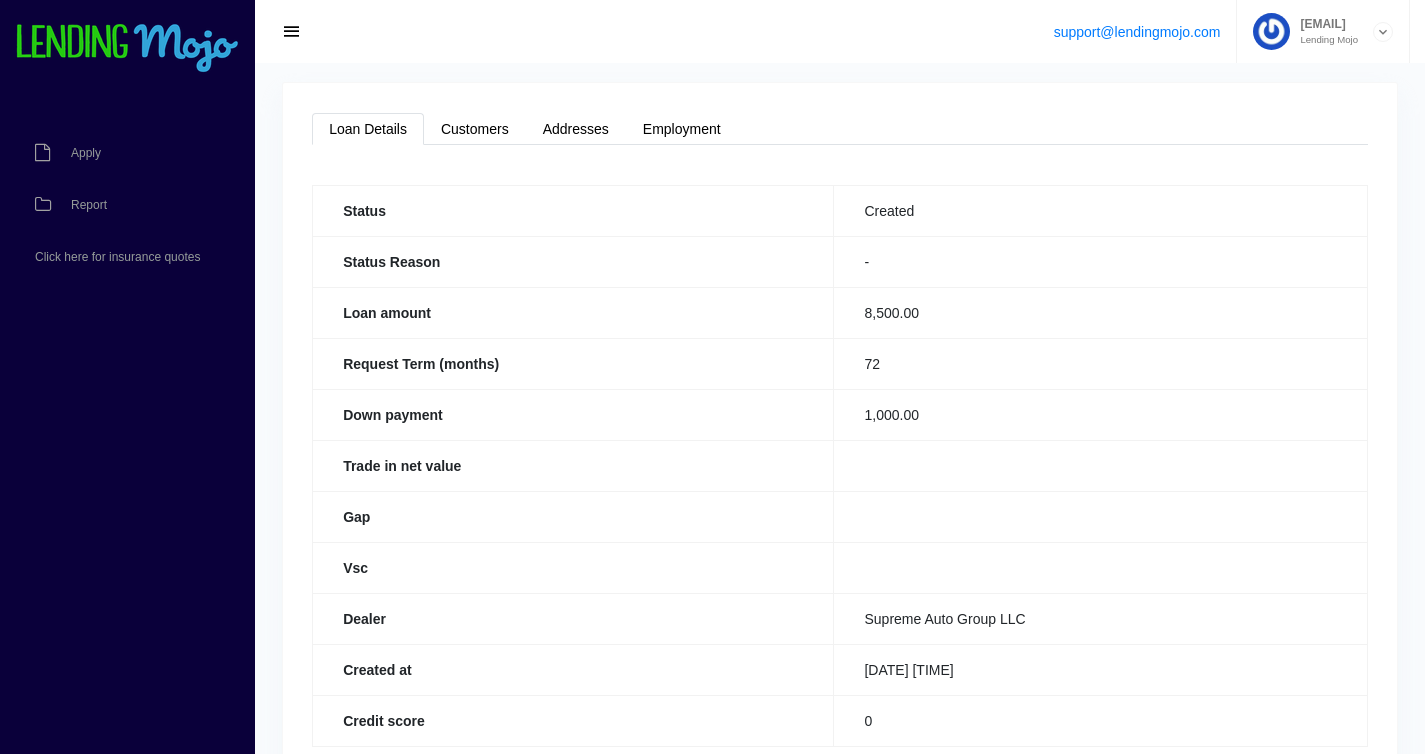 scroll, scrollTop: 160, scrollLeft: 0, axis: vertical 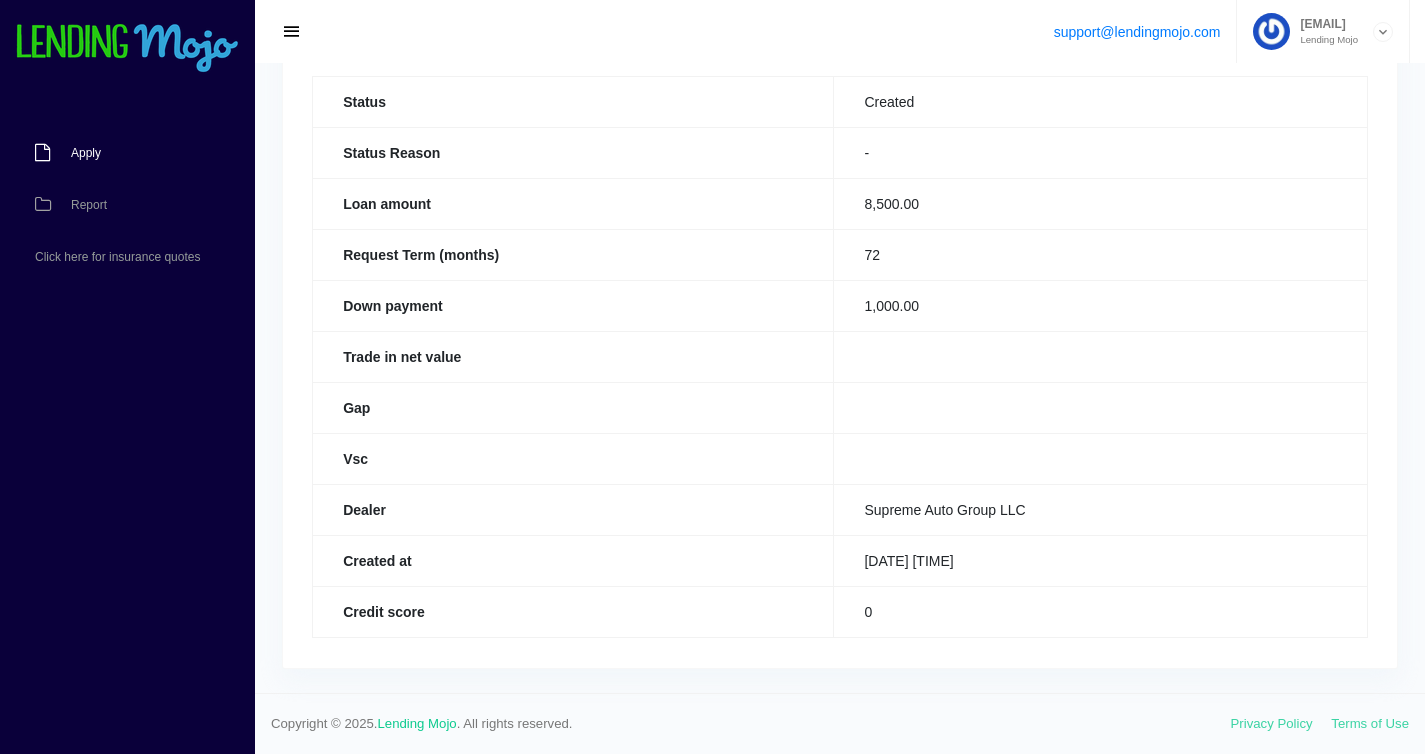 click on "Apply" at bounding box center [117, 153] 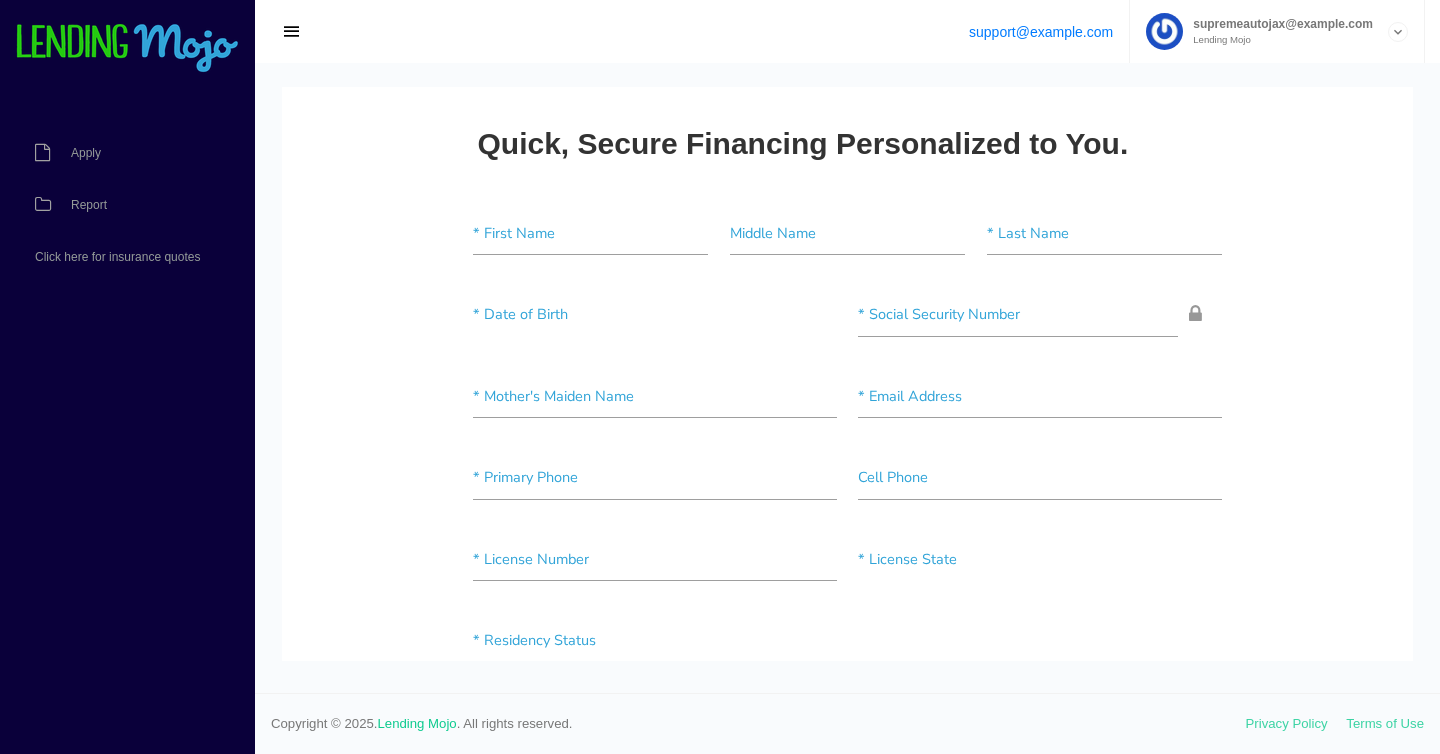 scroll, scrollTop: 0, scrollLeft: 0, axis: both 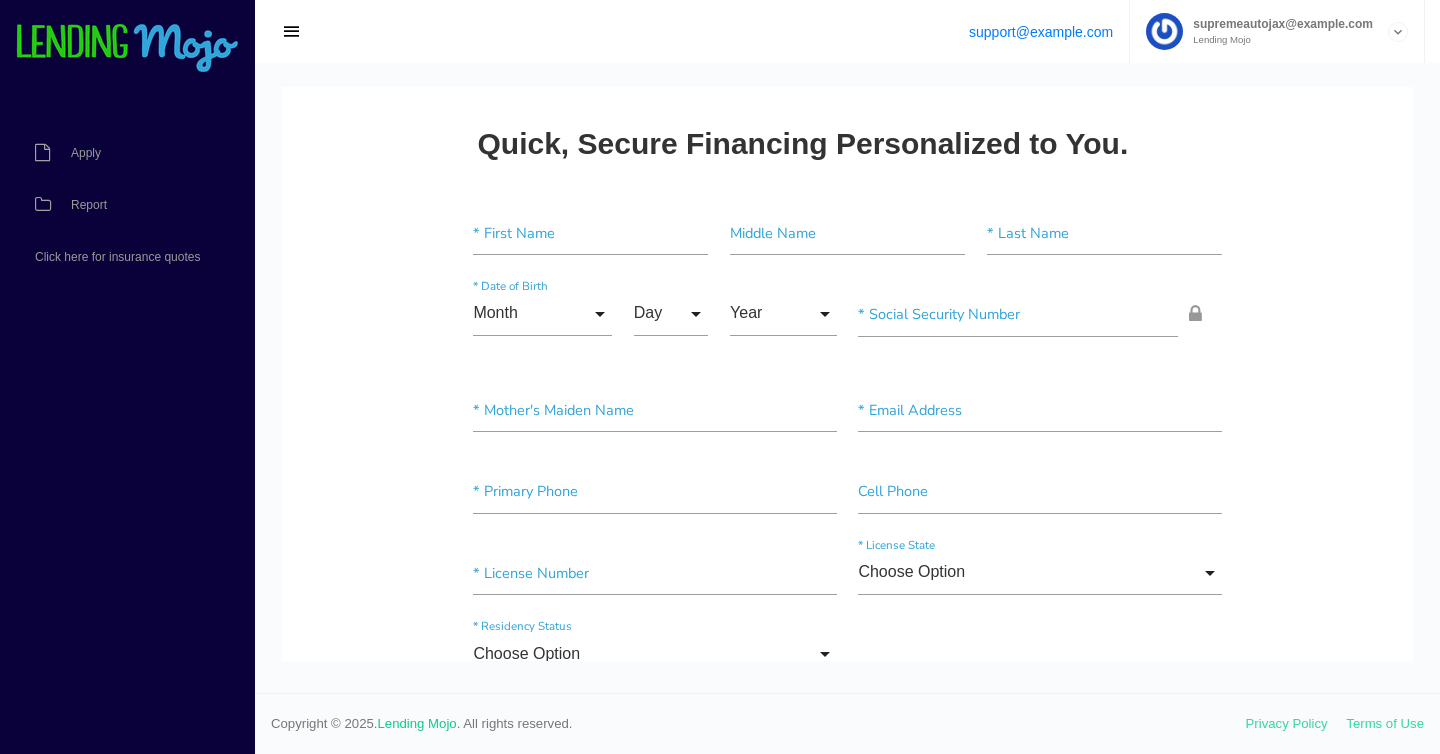 click at bounding box center [127, 49] 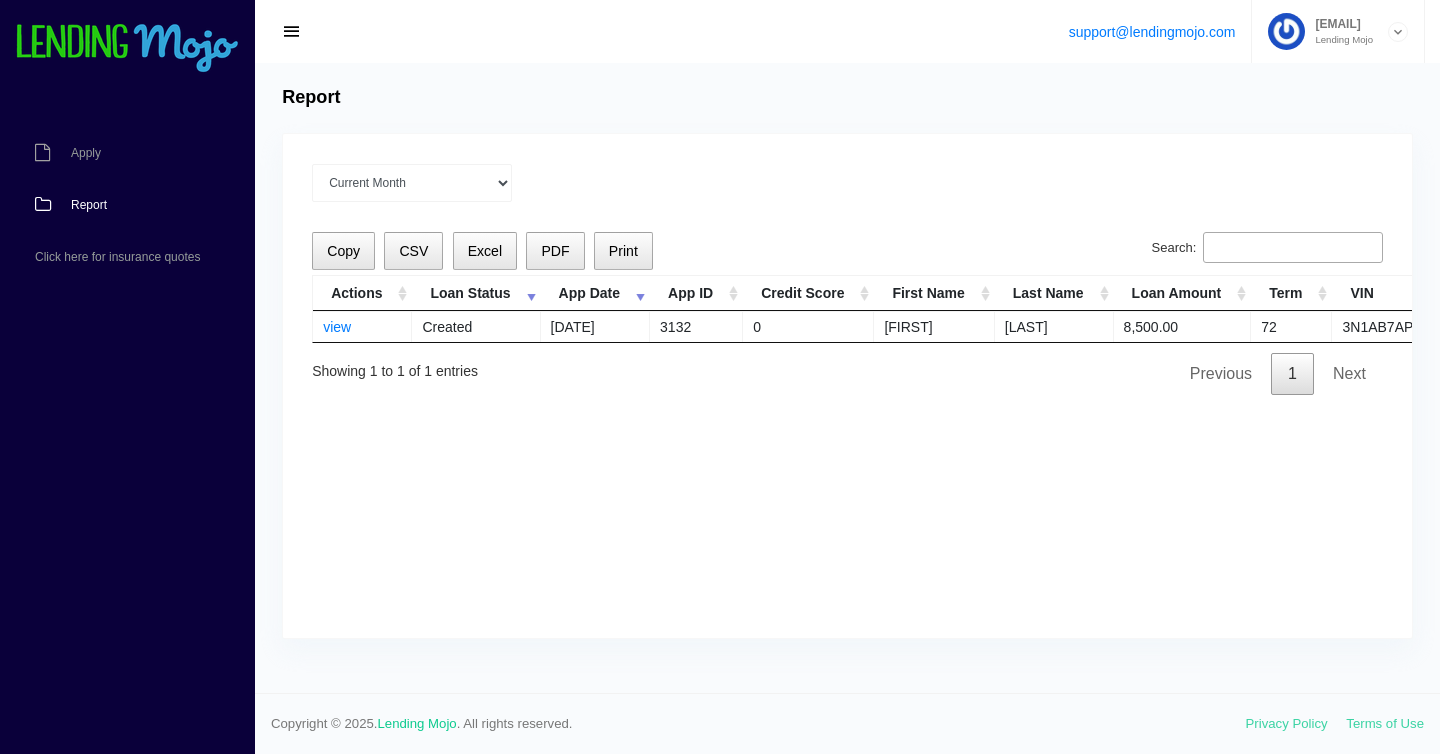 scroll, scrollTop: 0, scrollLeft: 0, axis: both 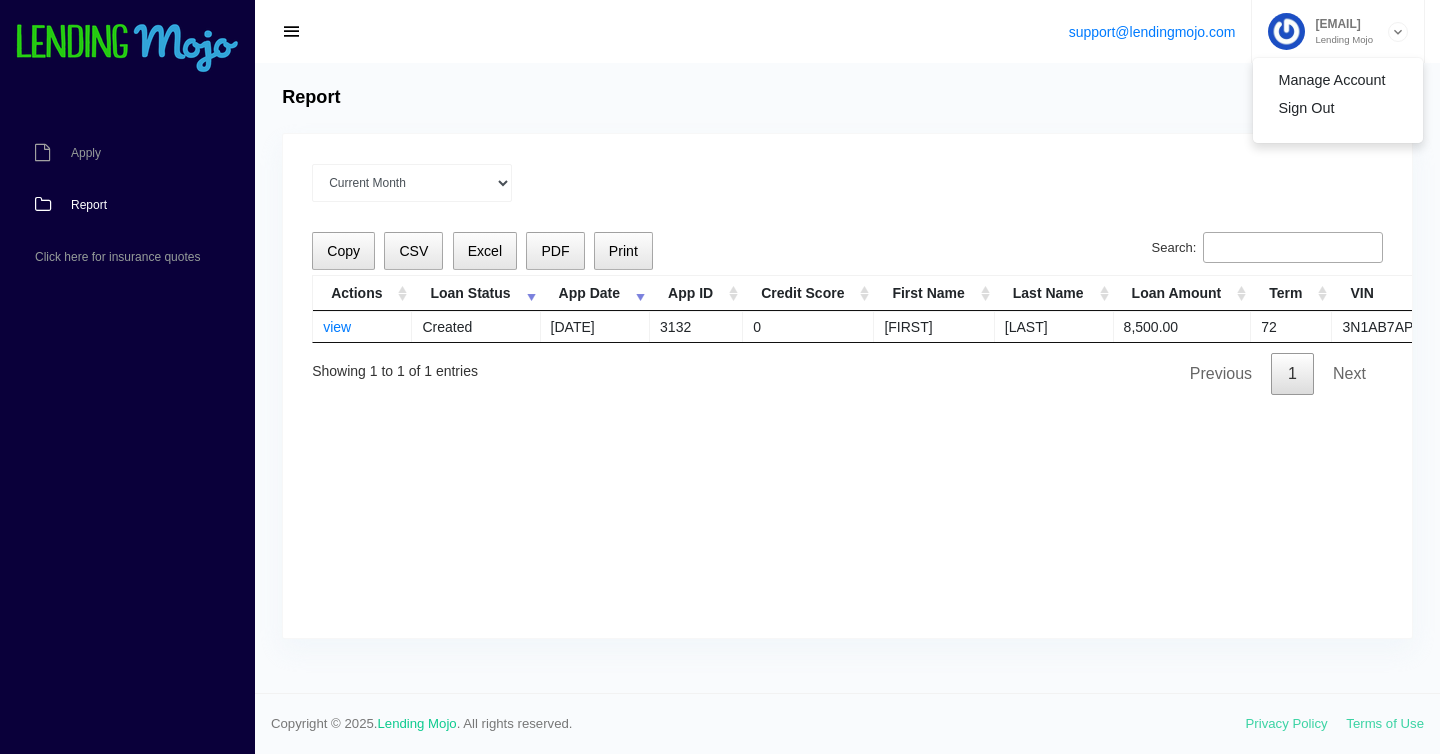 click at bounding box center (1398, 32) 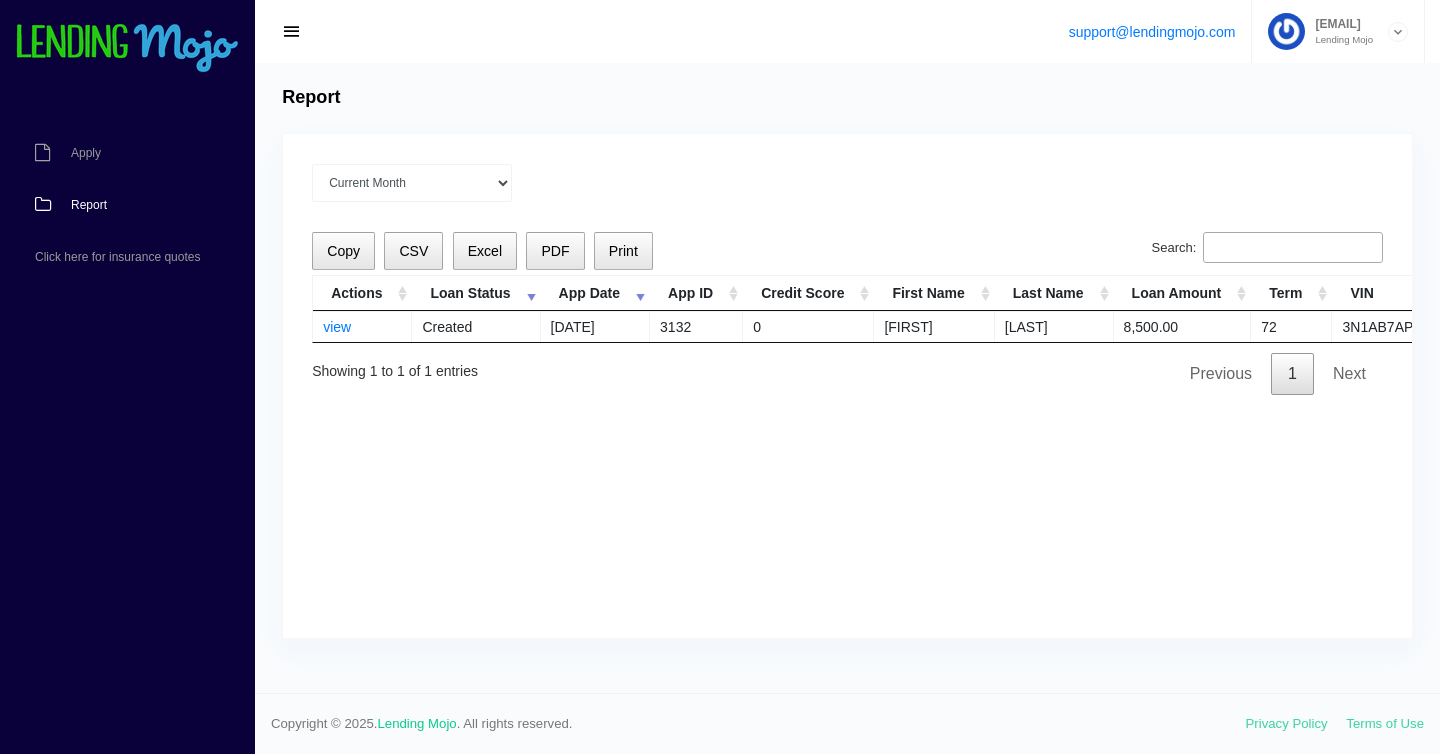 click on "Created" at bounding box center [476, 326] 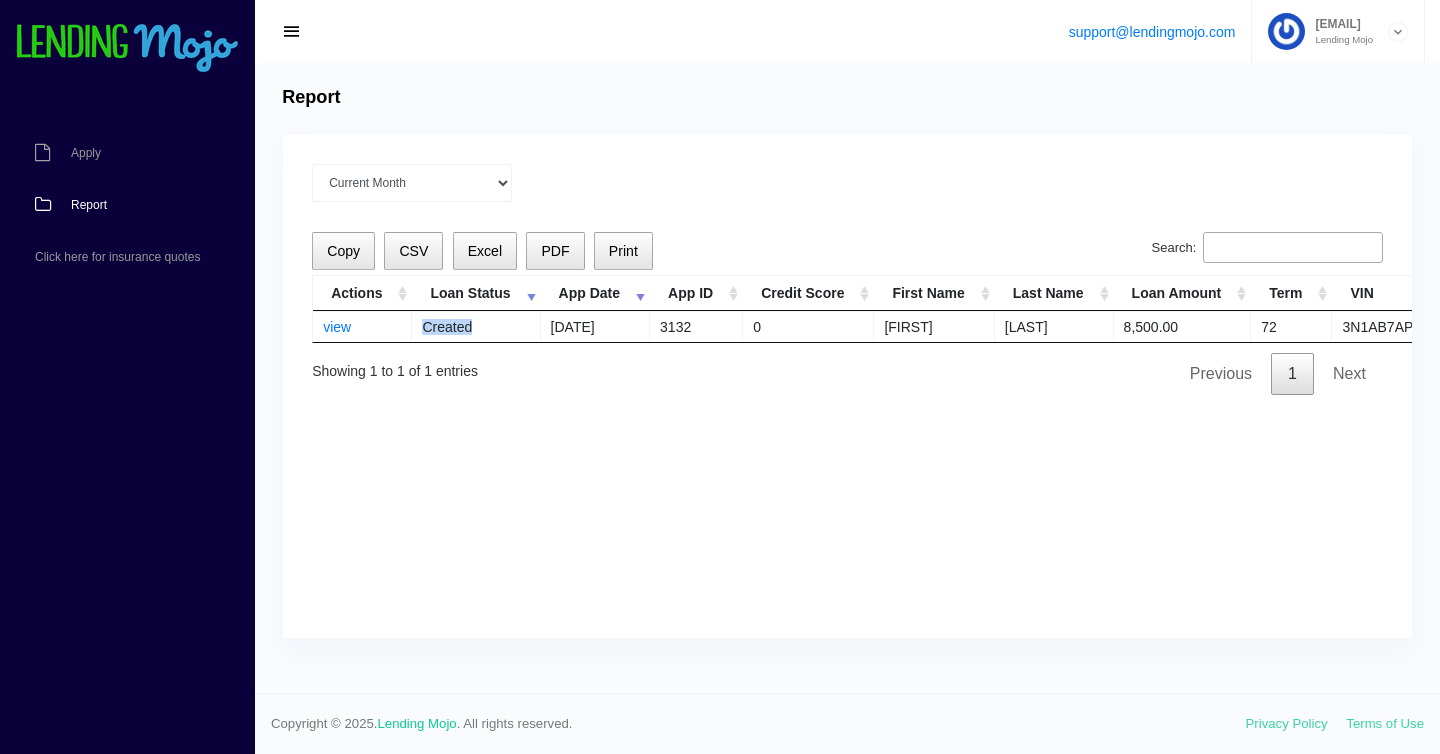 click on "Created" at bounding box center (476, 326) 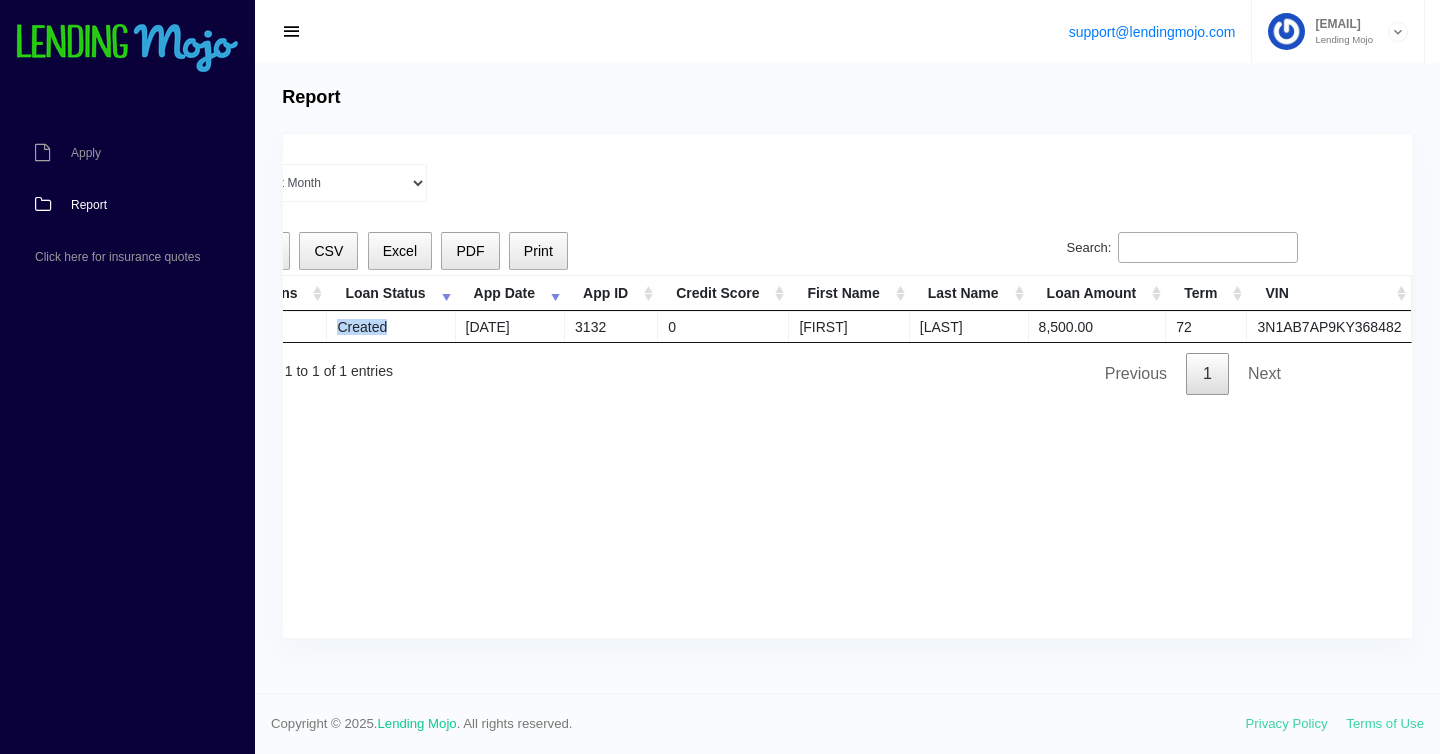 scroll, scrollTop: 0, scrollLeft: 0, axis: both 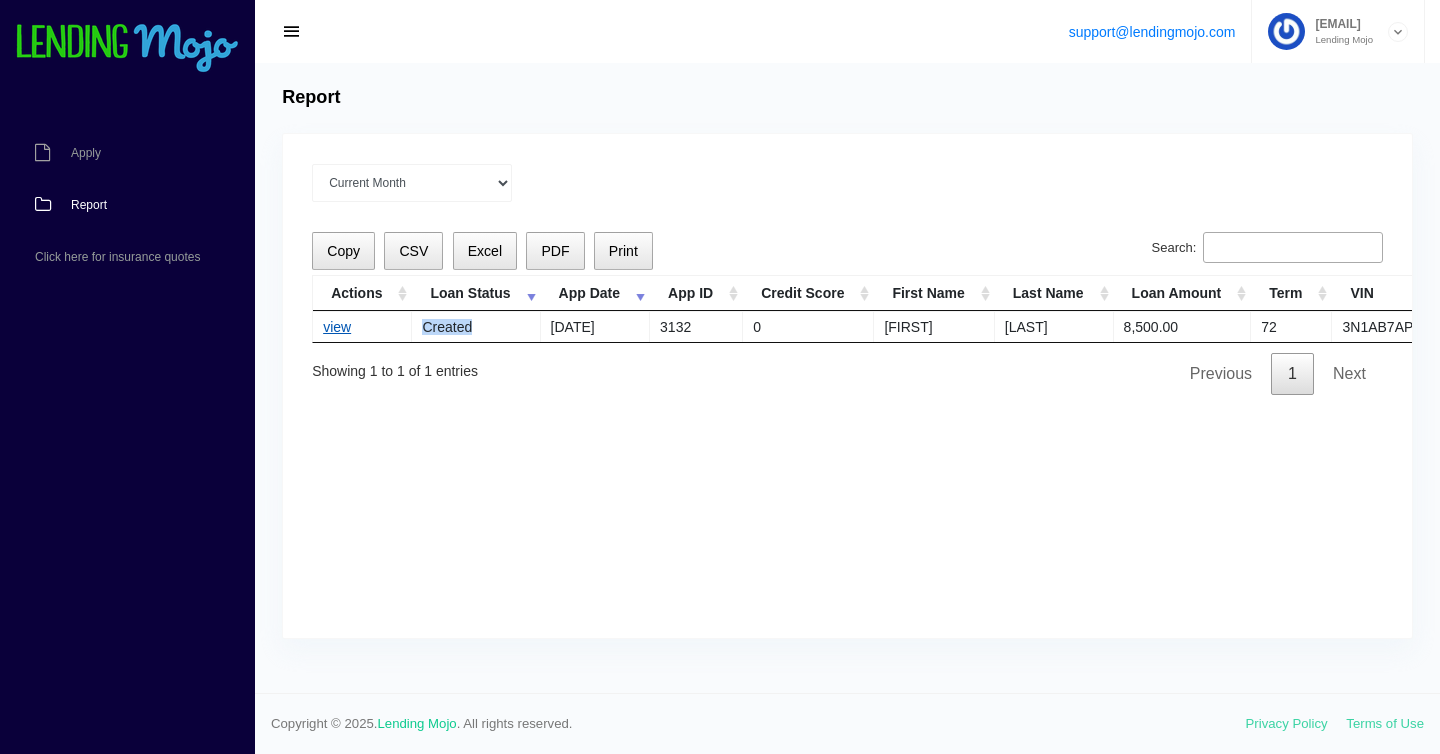click on "view" at bounding box center (337, 327) 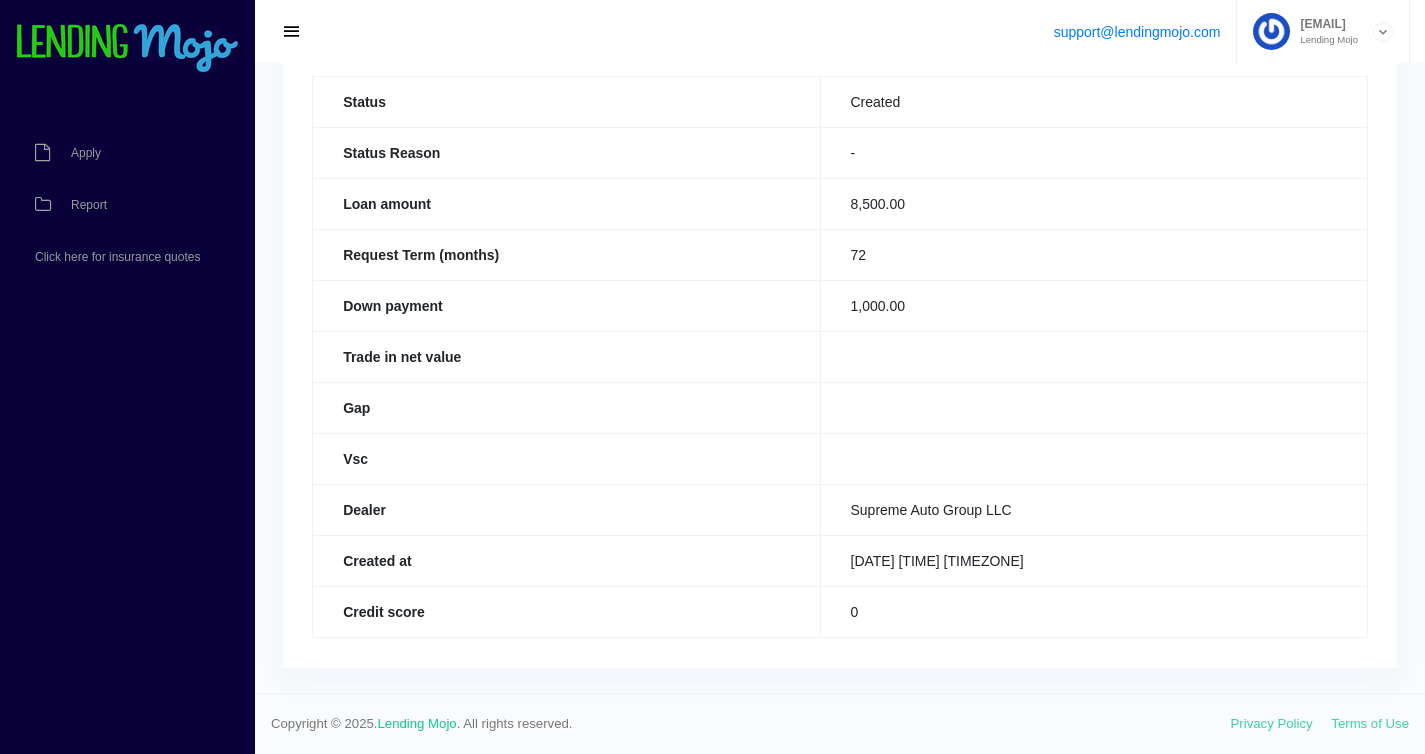 scroll, scrollTop: 0, scrollLeft: 0, axis: both 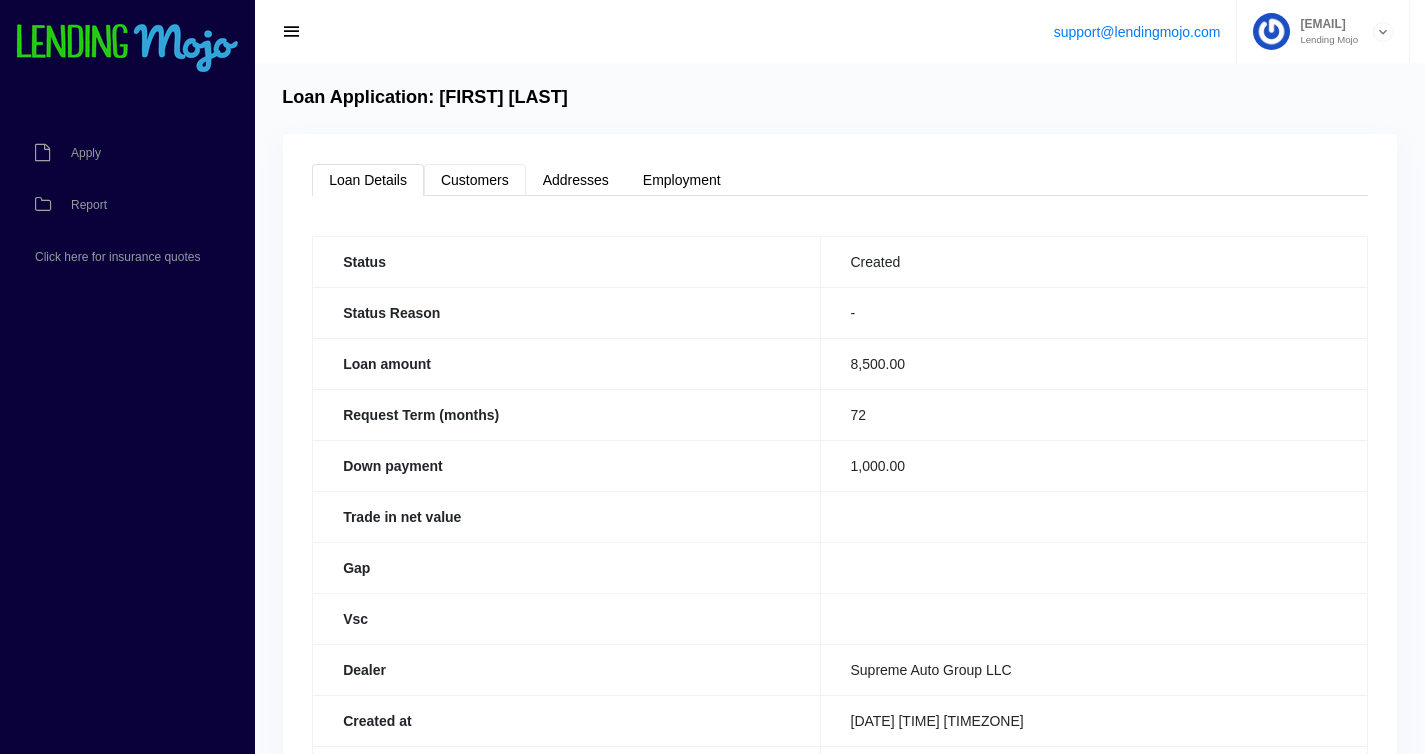 click on "Customers" at bounding box center (475, 180) 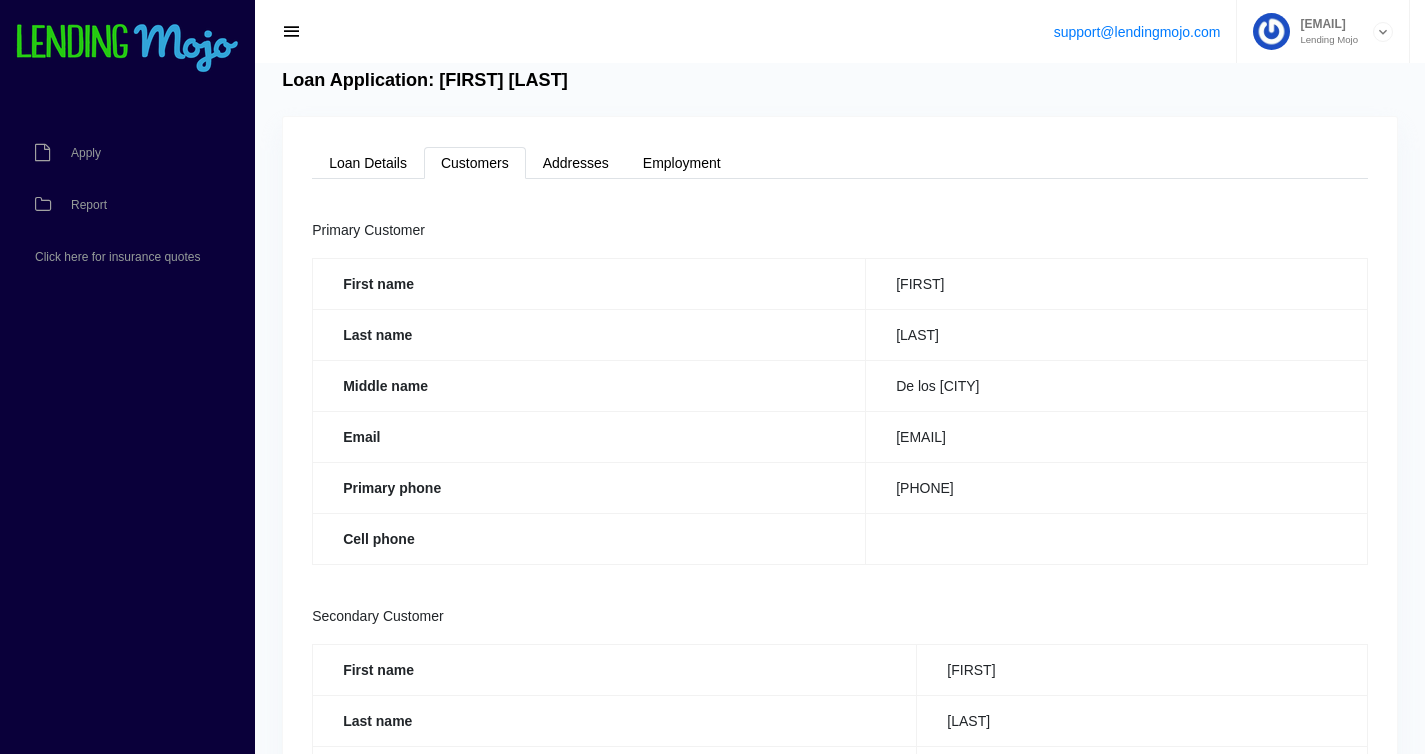 scroll, scrollTop: 18, scrollLeft: 0, axis: vertical 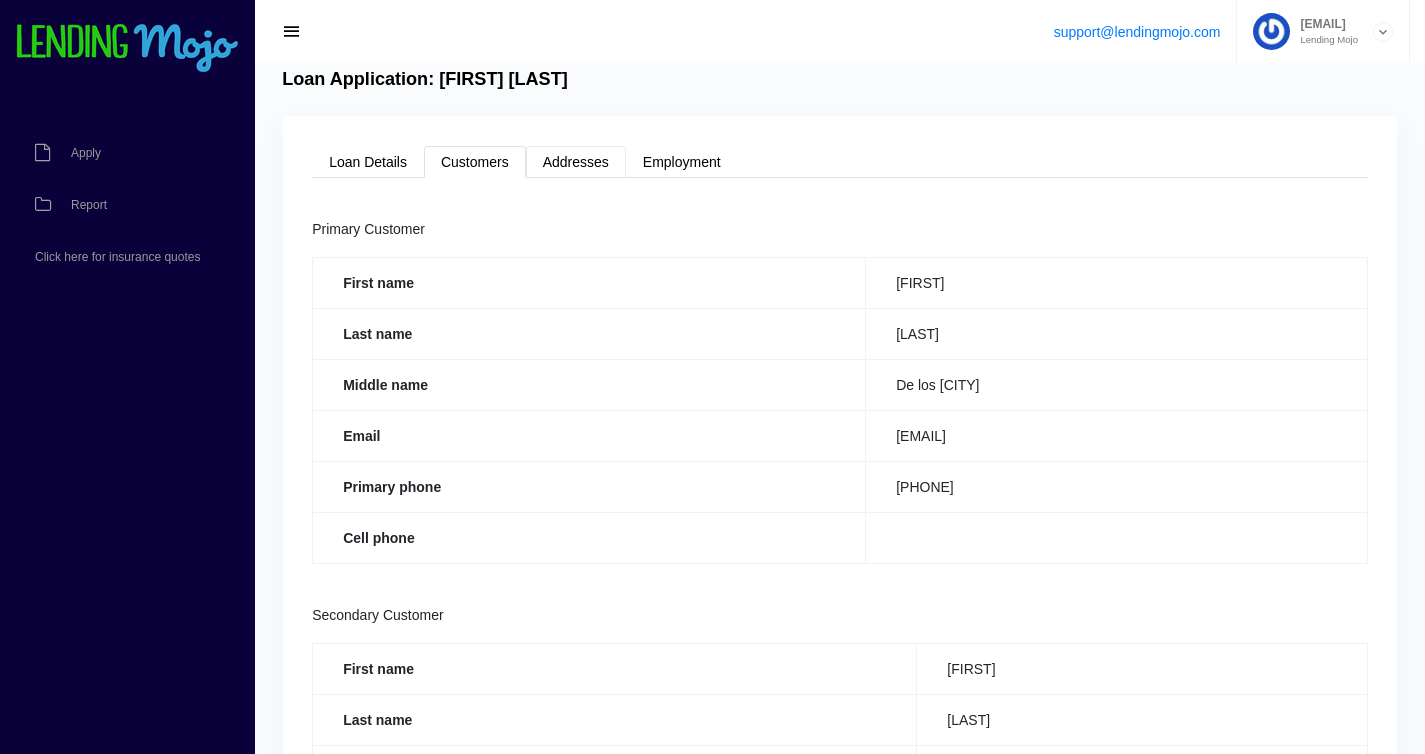click on "Addresses" at bounding box center (576, 162) 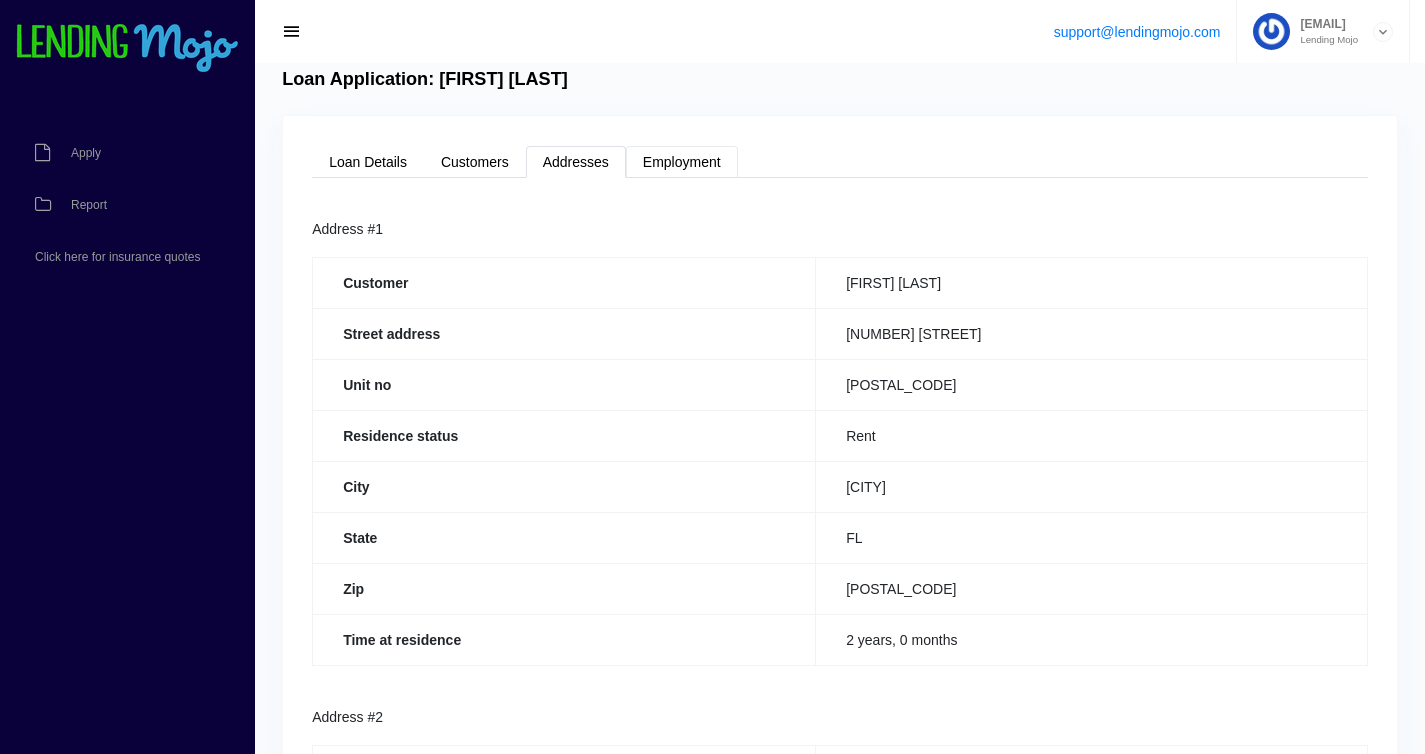 click on "Employment" at bounding box center [682, 162] 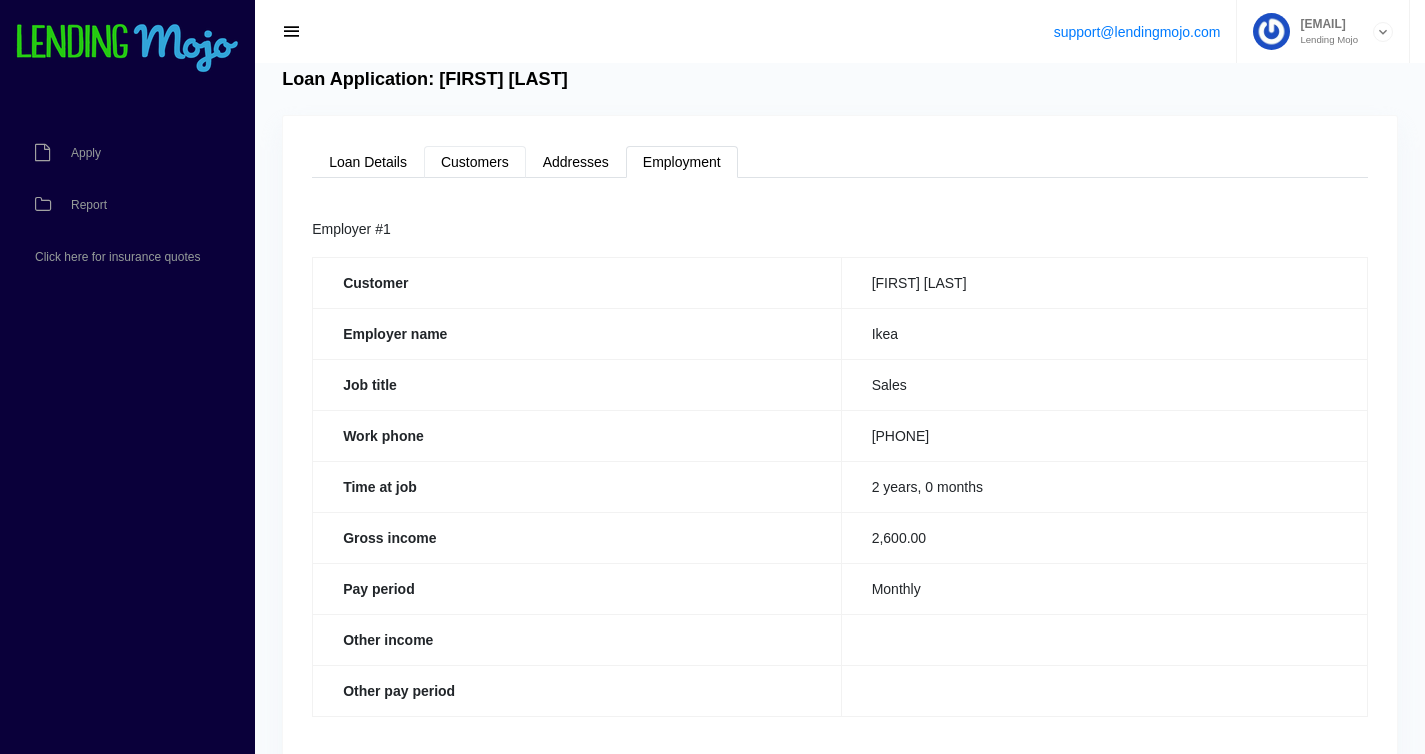 click on "Customers" at bounding box center [475, 162] 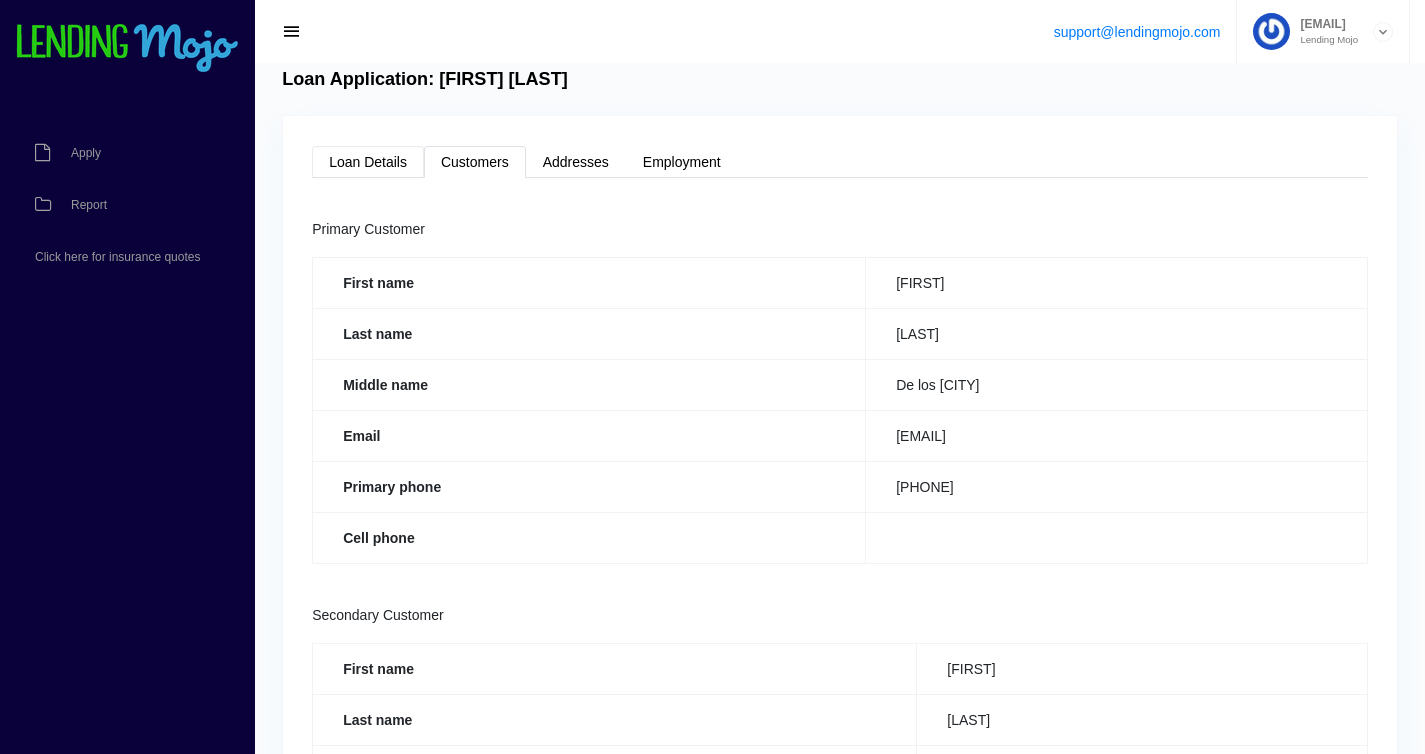 click on "Loan Details" at bounding box center [368, 162] 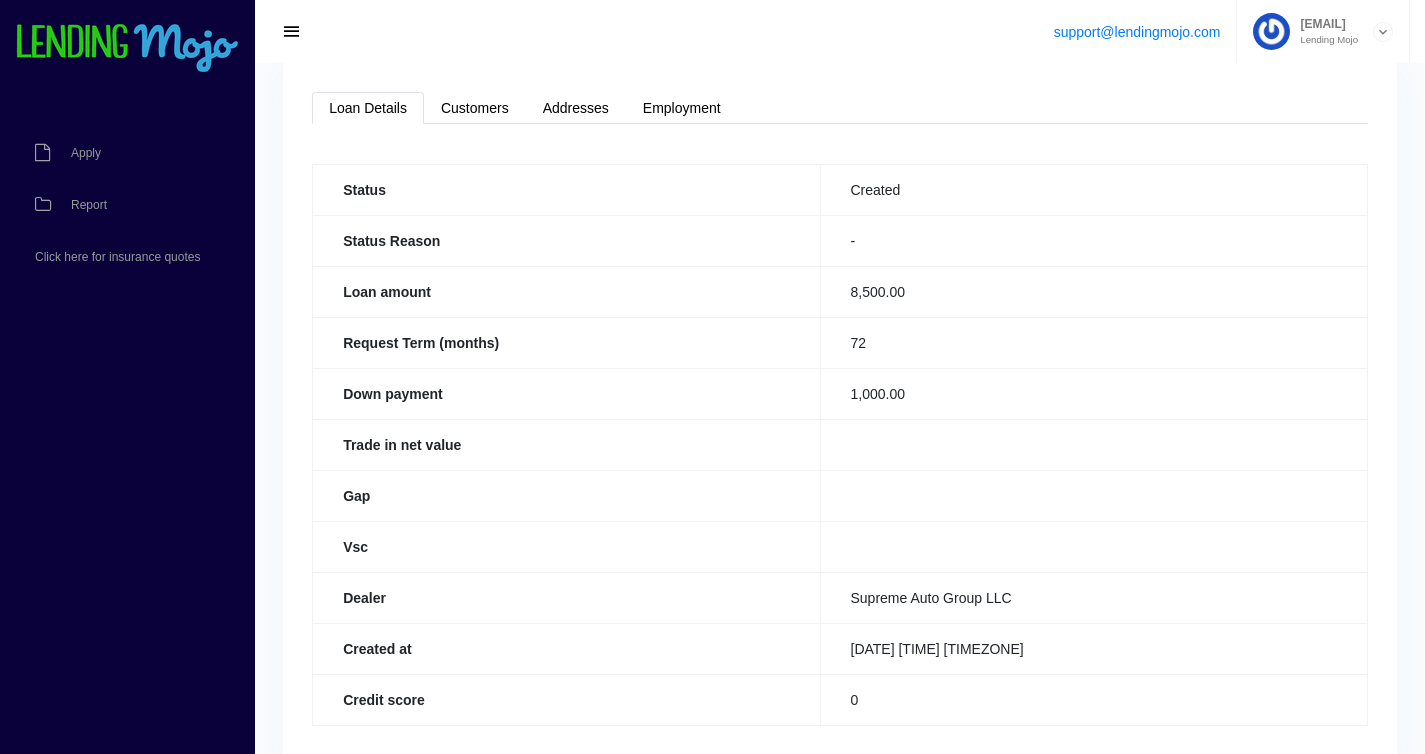 scroll, scrollTop: 160, scrollLeft: 0, axis: vertical 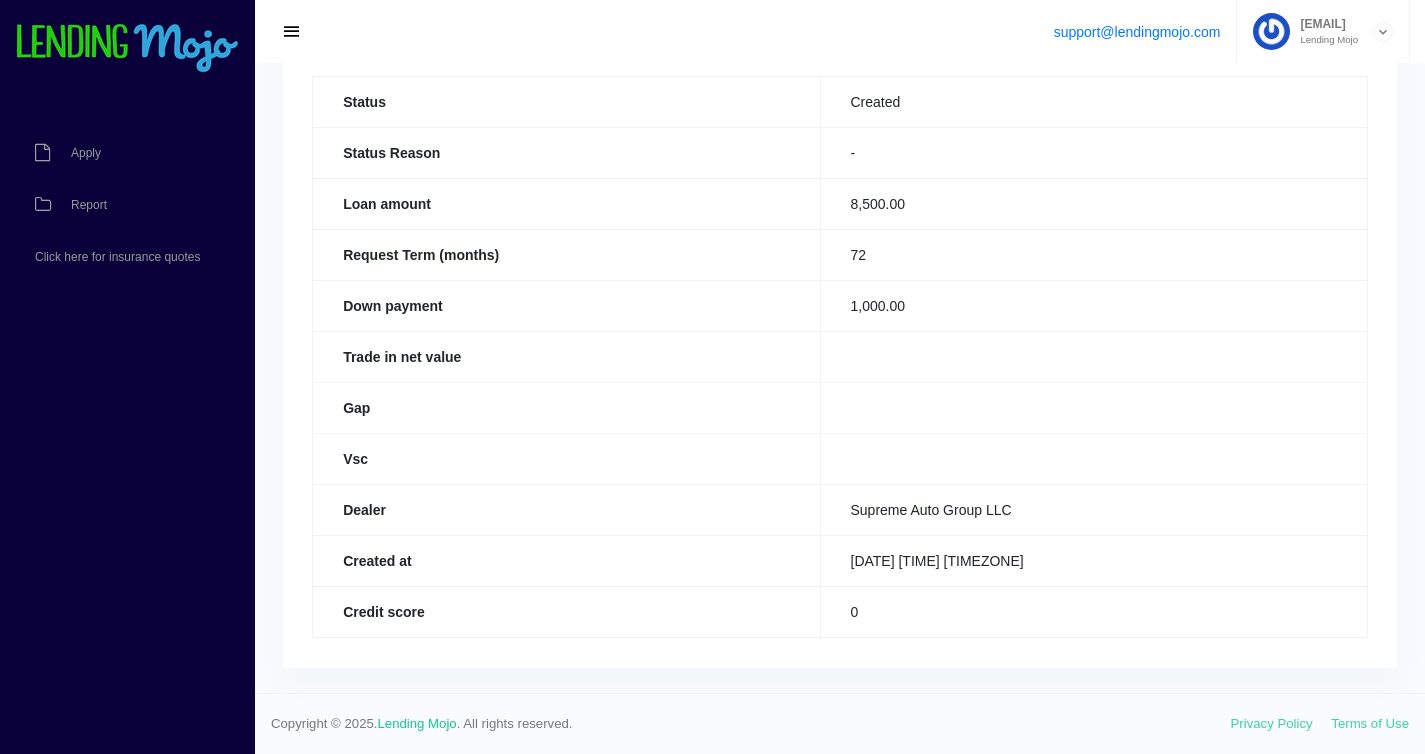 click on "Lending Mojo" at bounding box center [1324, 40] 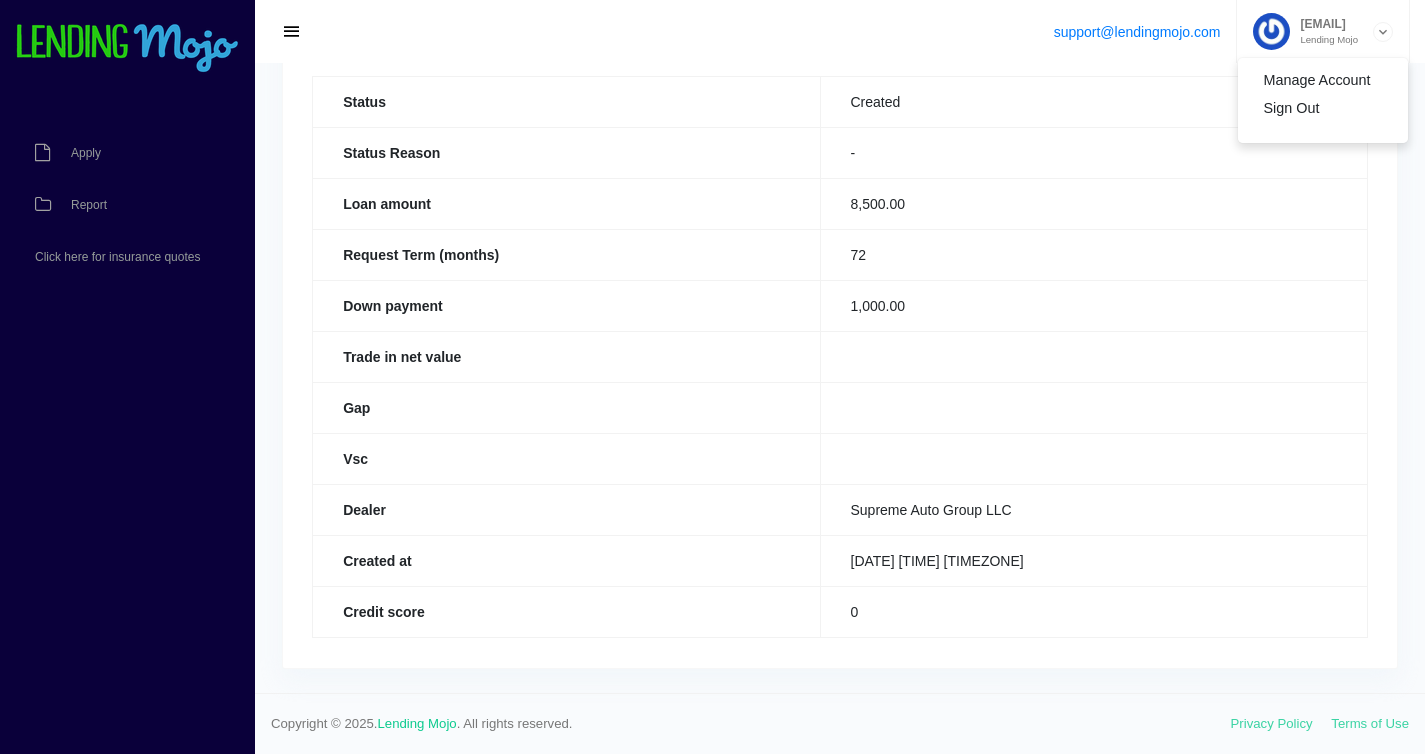 click on "[EMAIL]
[EMAIL]
[COMPANY]
Manage Account
Sign Out" at bounding box center (840, 31) 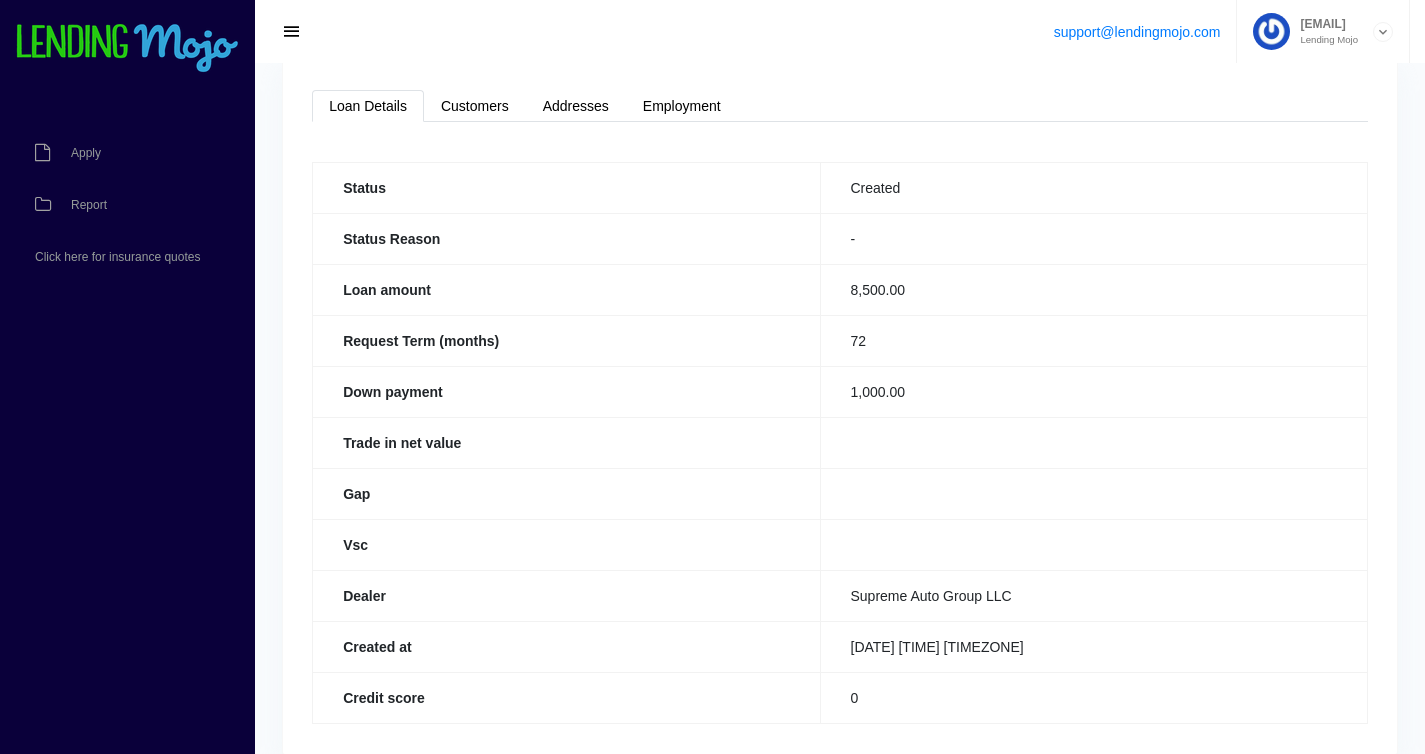 scroll, scrollTop: 160, scrollLeft: 0, axis: vertical 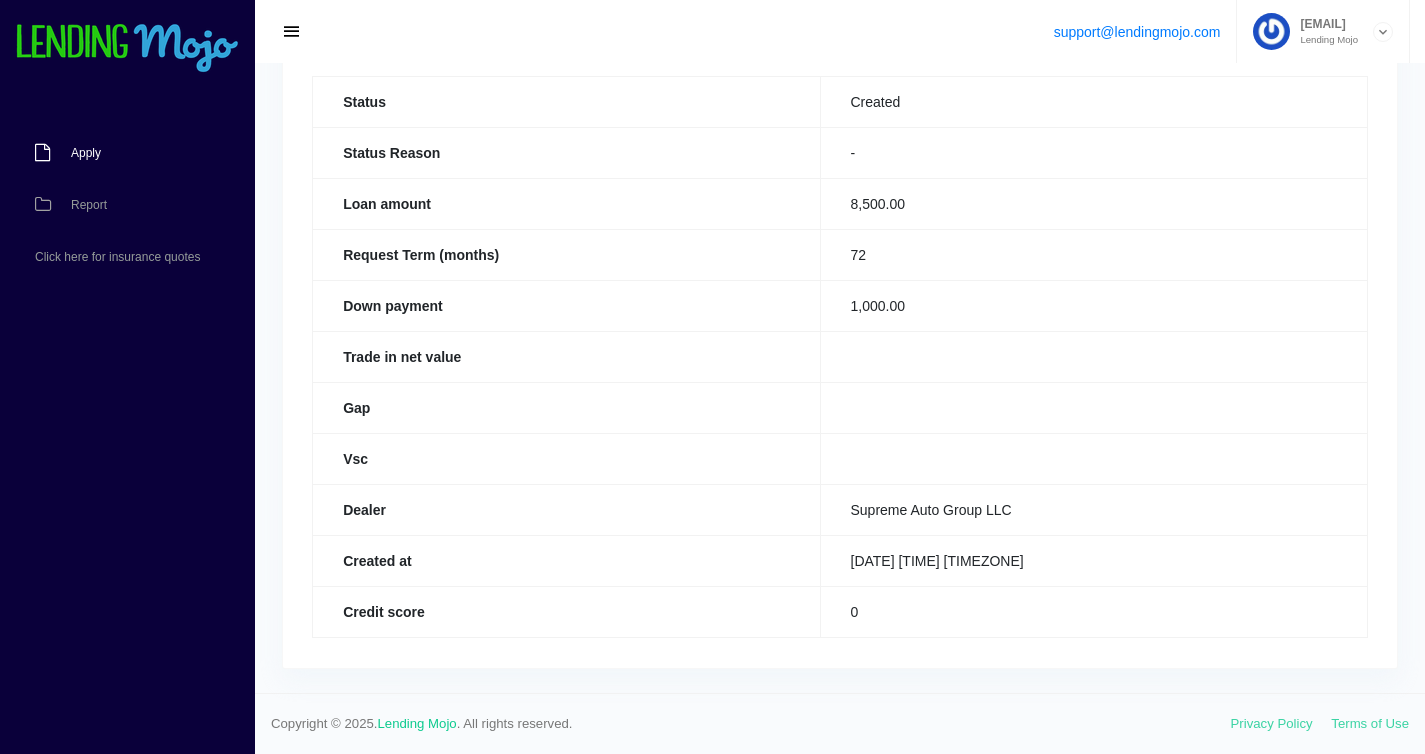 click on "Apply" at bounding box center (117, 153) 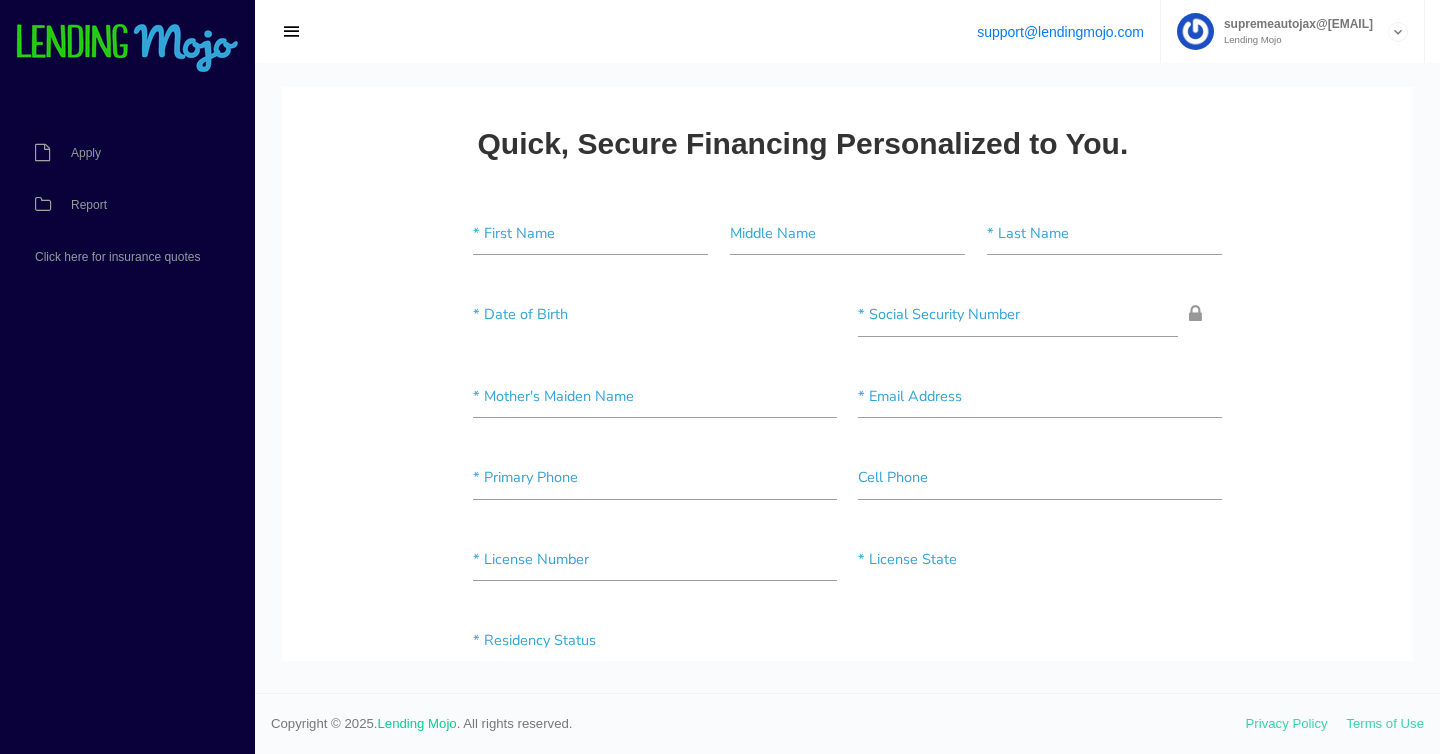 scroll, scrollTop: 0, scrollLeft: 0, axis: both 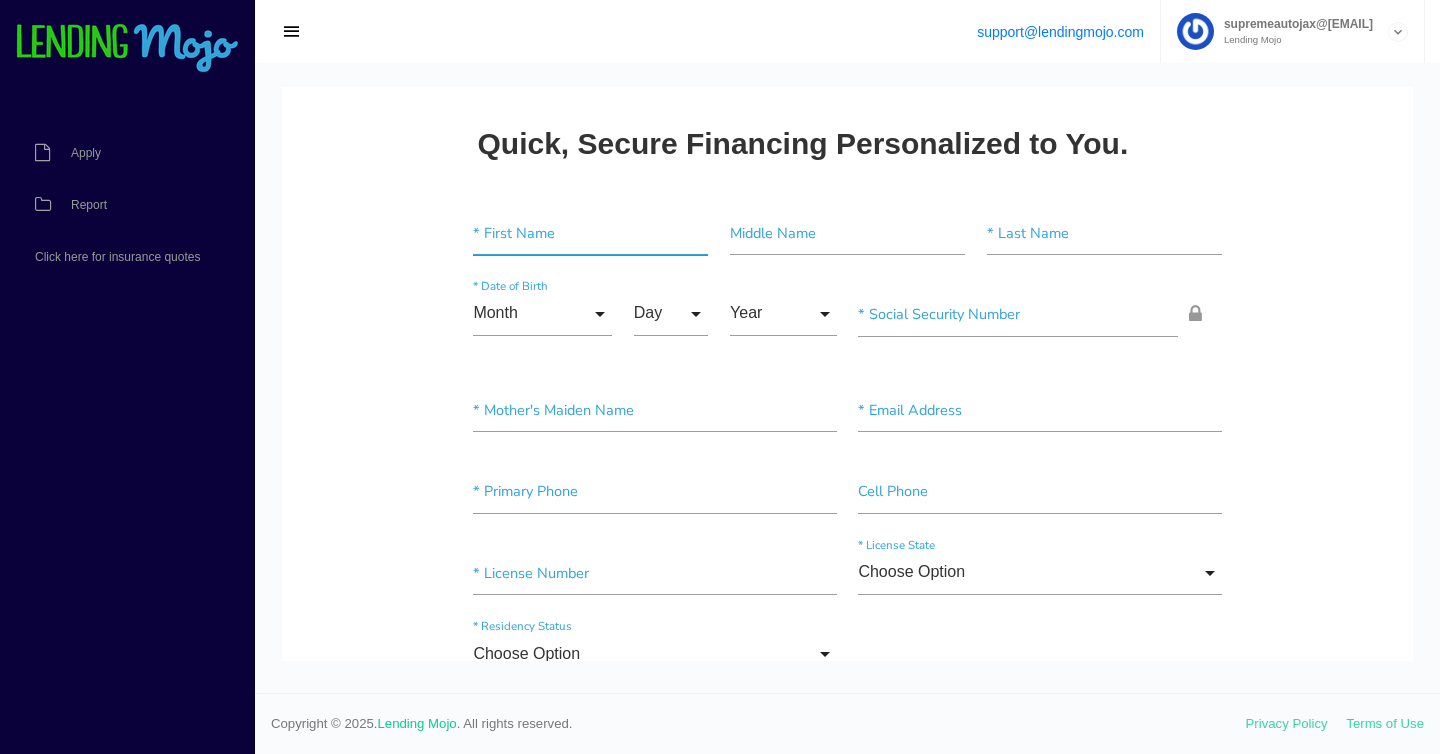 click at bounding box center [590, 233] 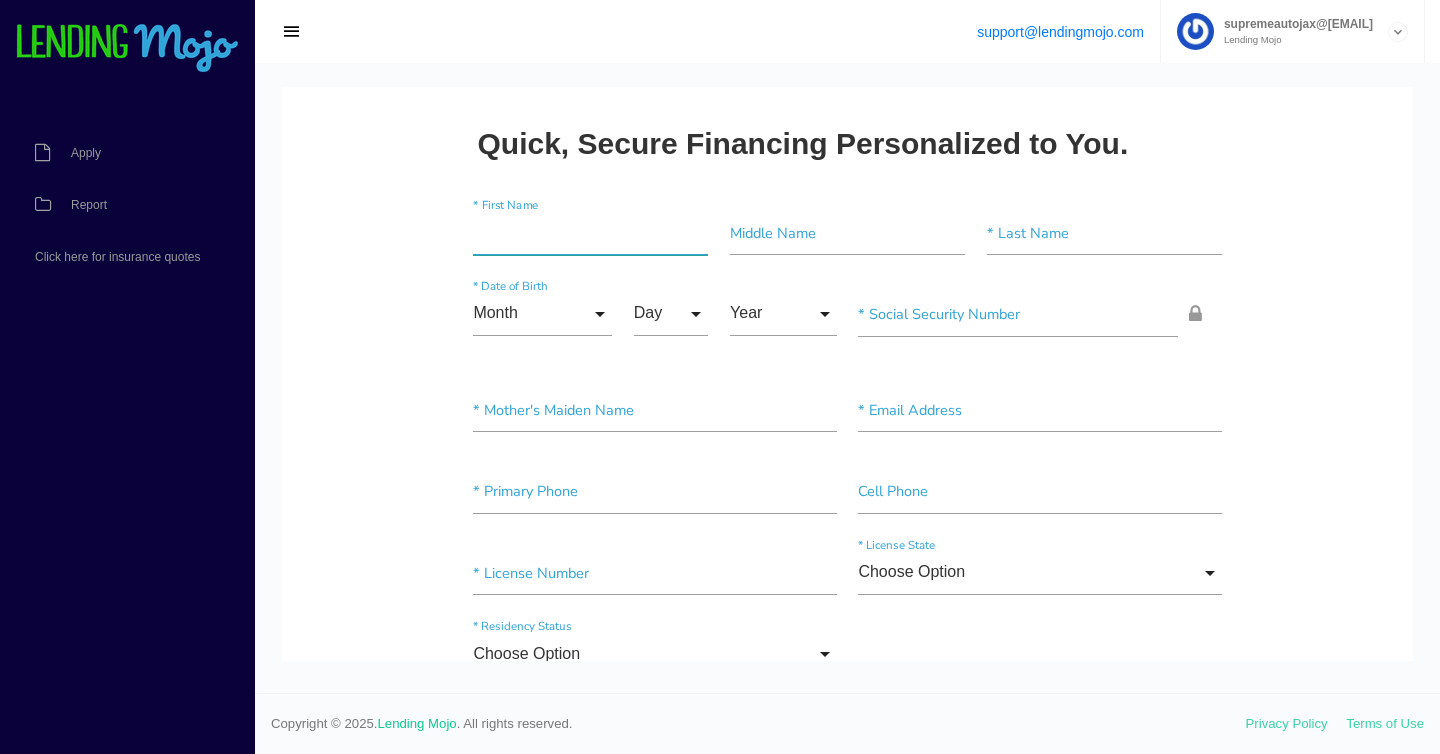 click at bounding box center [590, 233] 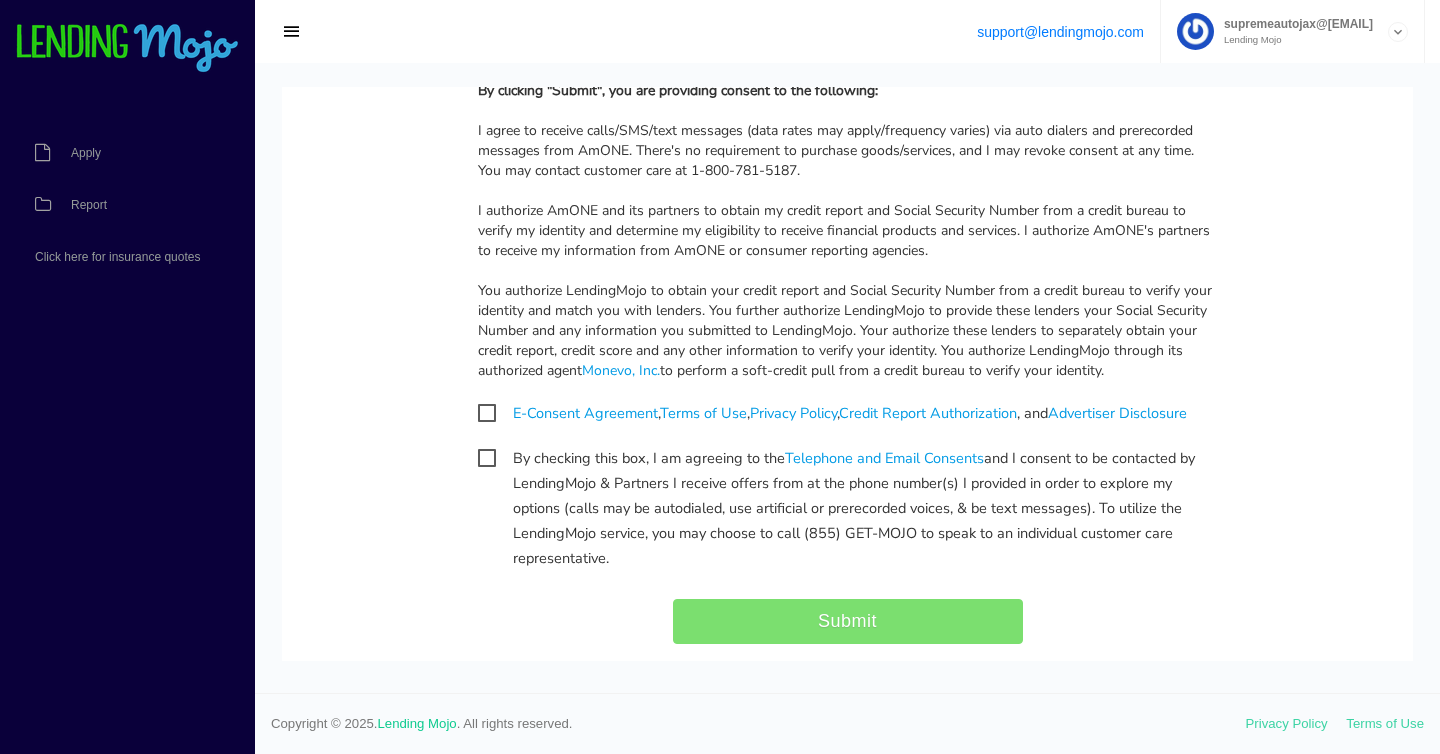 scroll, scrollTop: 1929, scrollLeft: 0, axis: vertical 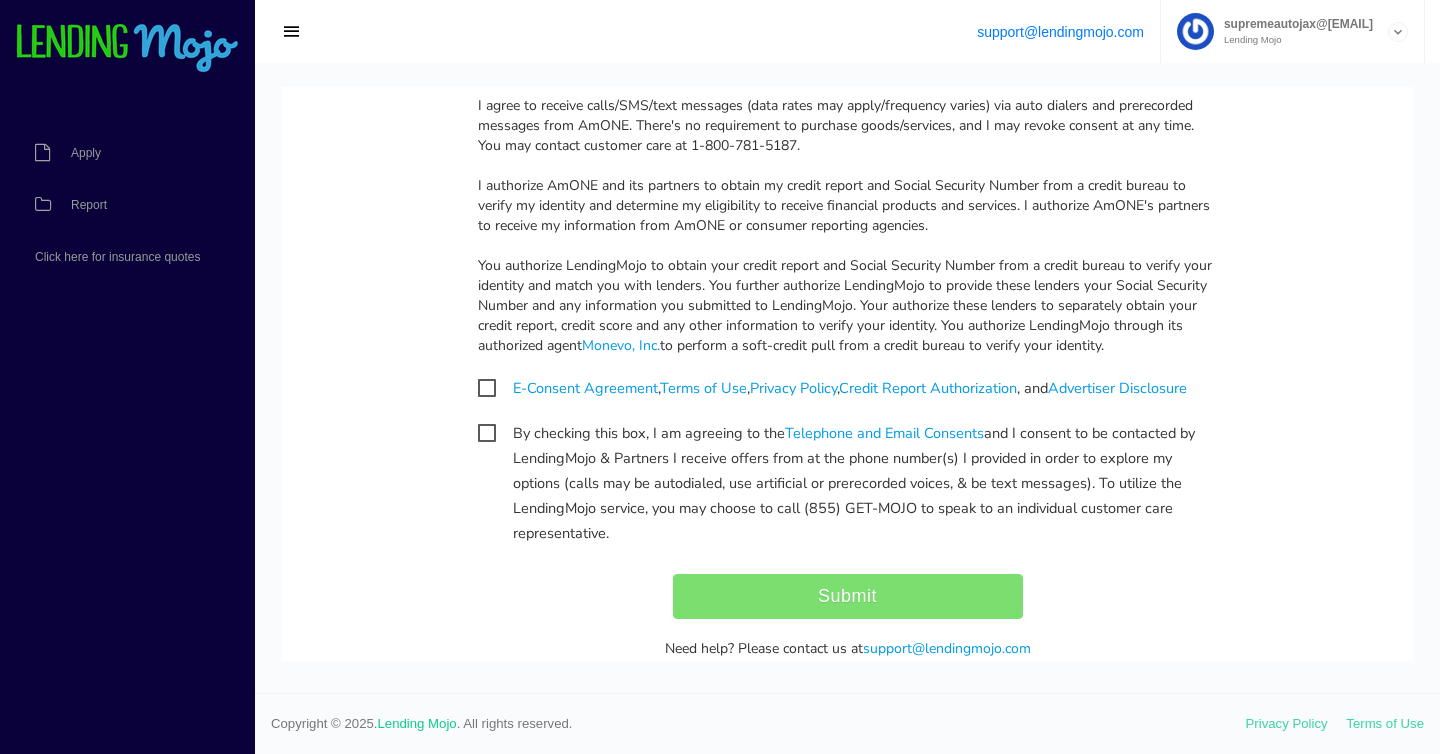 click on "By checking this box, I am agreeing to the
Telephone and Email Consents  and I consent to be contacted by LendingMojo & Partners I receive offers from at the phone number(s) I provided in order to explore my options (calls may be autodialed, use artificial or prerecorded voices, & be text messages). To utilize the LendingMojo service, you may choose to call (855) GET-MOJO to speak to an individual customer care representative." at bounding box center (848, 433) 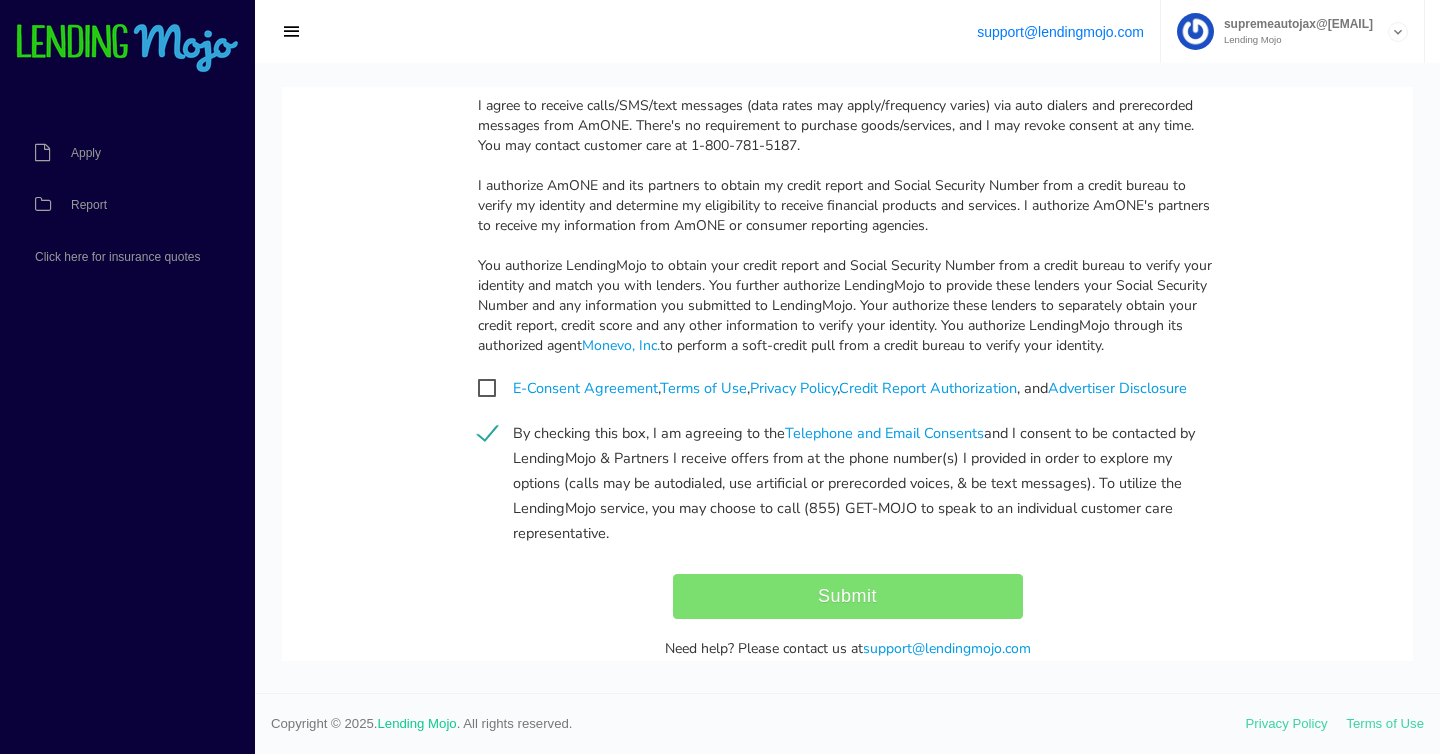 scroll, scrollTop: 1947, scrollLeft: 0, axis: vertical 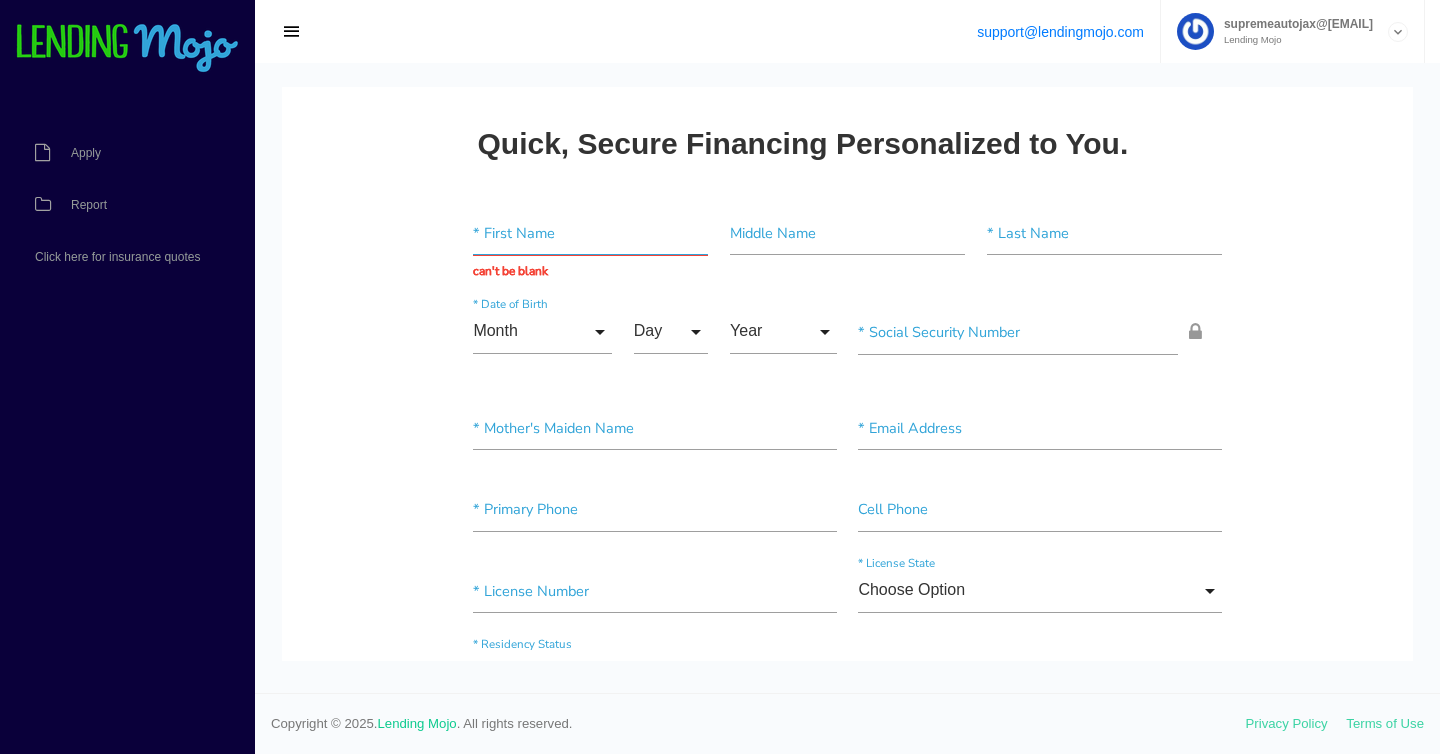 click at bounding box center (590, 233) 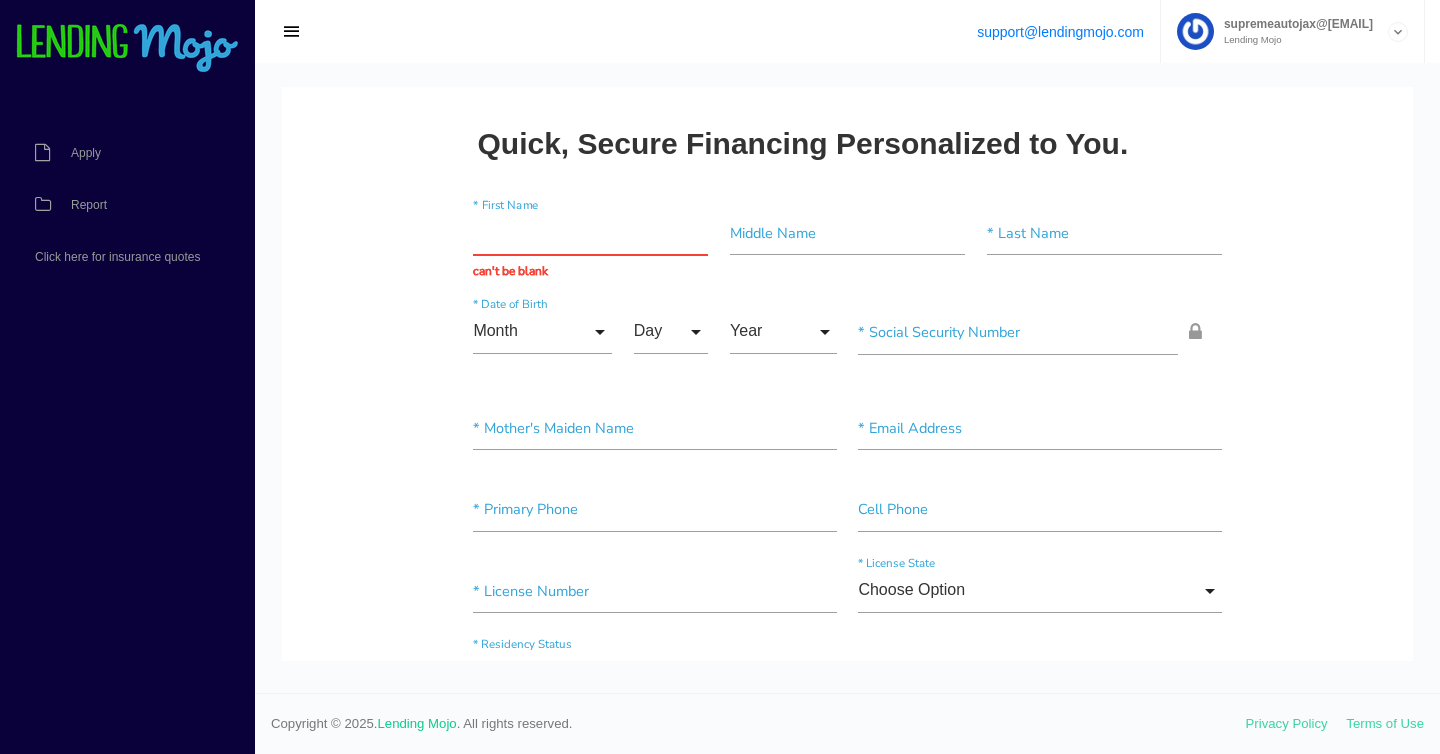 click on "Quick, Secure Financing Personalized to You.
*
First Name
can't be blank
Middle Name
*
Last Name
Month Month Jan Feb March April May June July Aug Sept Oct Nov Dec
Month
Jan
Feb
March
April
May
June
July
Aug
Sept
Oct
Nov
Dec
*
Date of Birth
Day Day 1 2 3 4 5 6 7 8 9 10 11 12 13 14 15 16 17 18 19 20 21 22 23 24 25 26 27 28 29 30 31
Day
1
2" at bounding box center (847, 1386) 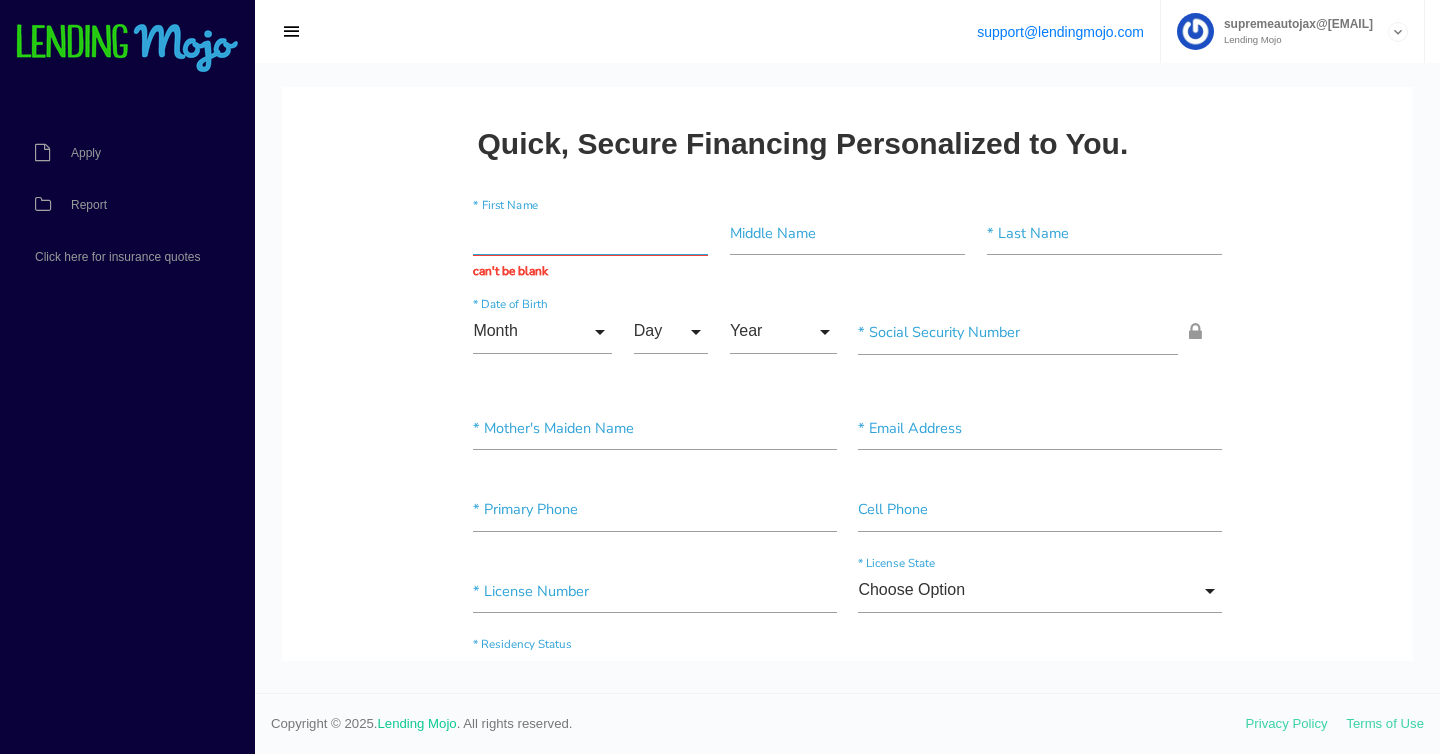 click at bounding box center (590, 233) 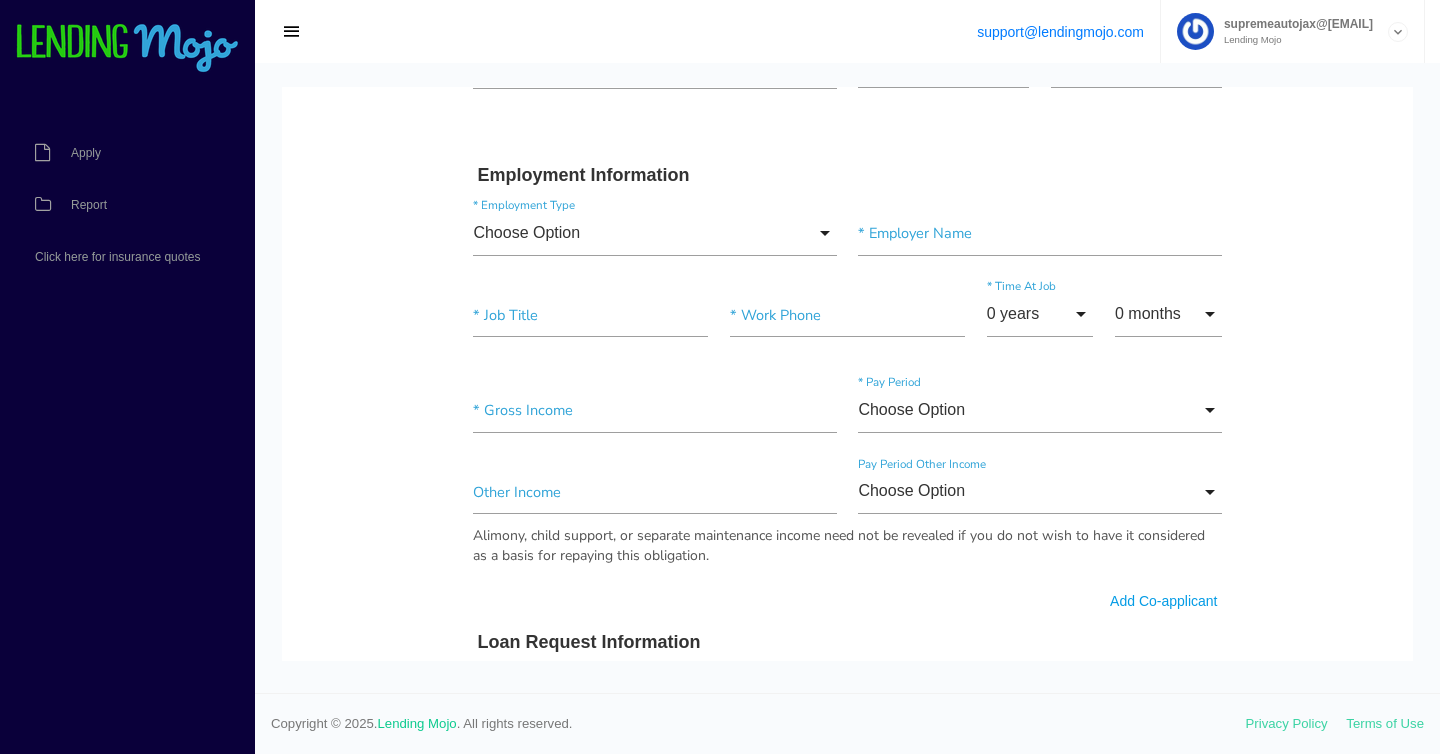 scroll, scrollTop: 1144, scrollLeft: 0, axis: vertical 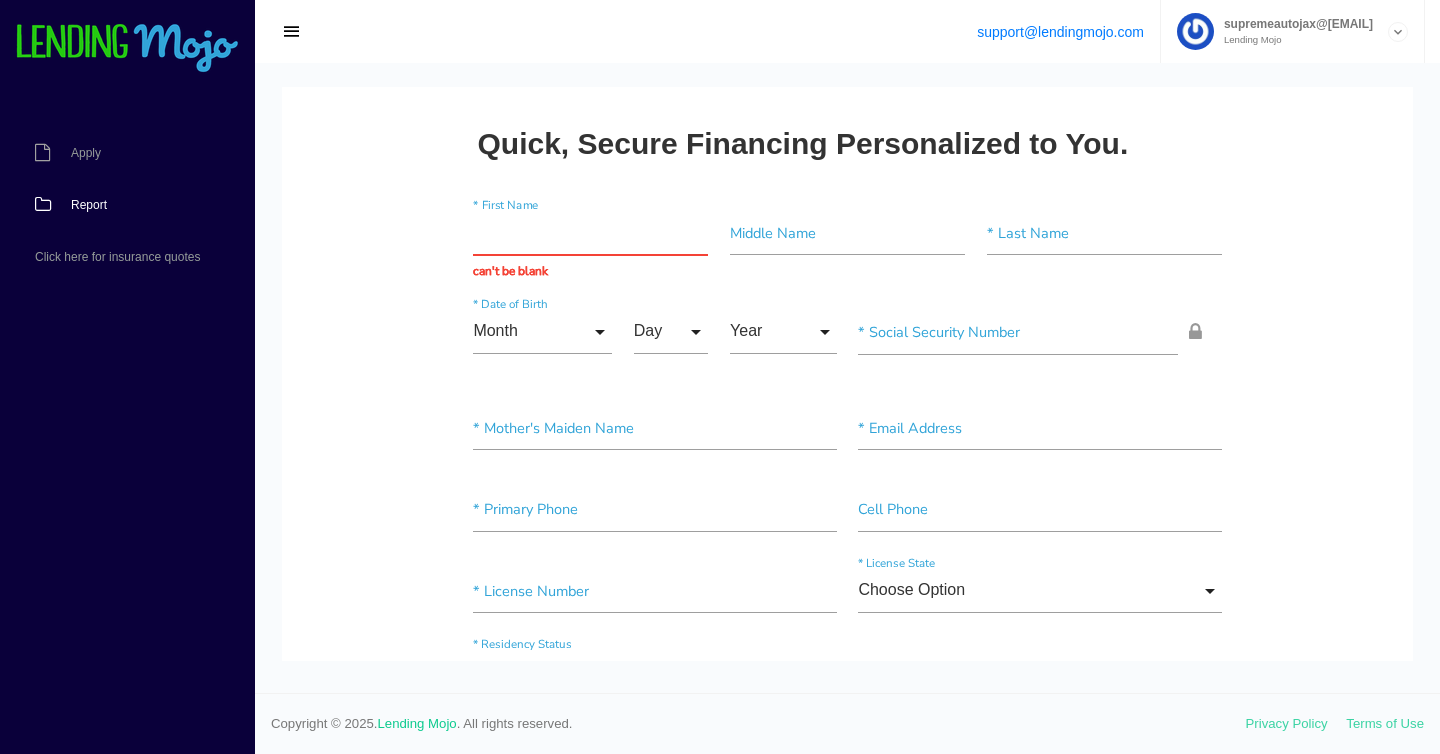 click on "Report" at bounding box center [117, 205] 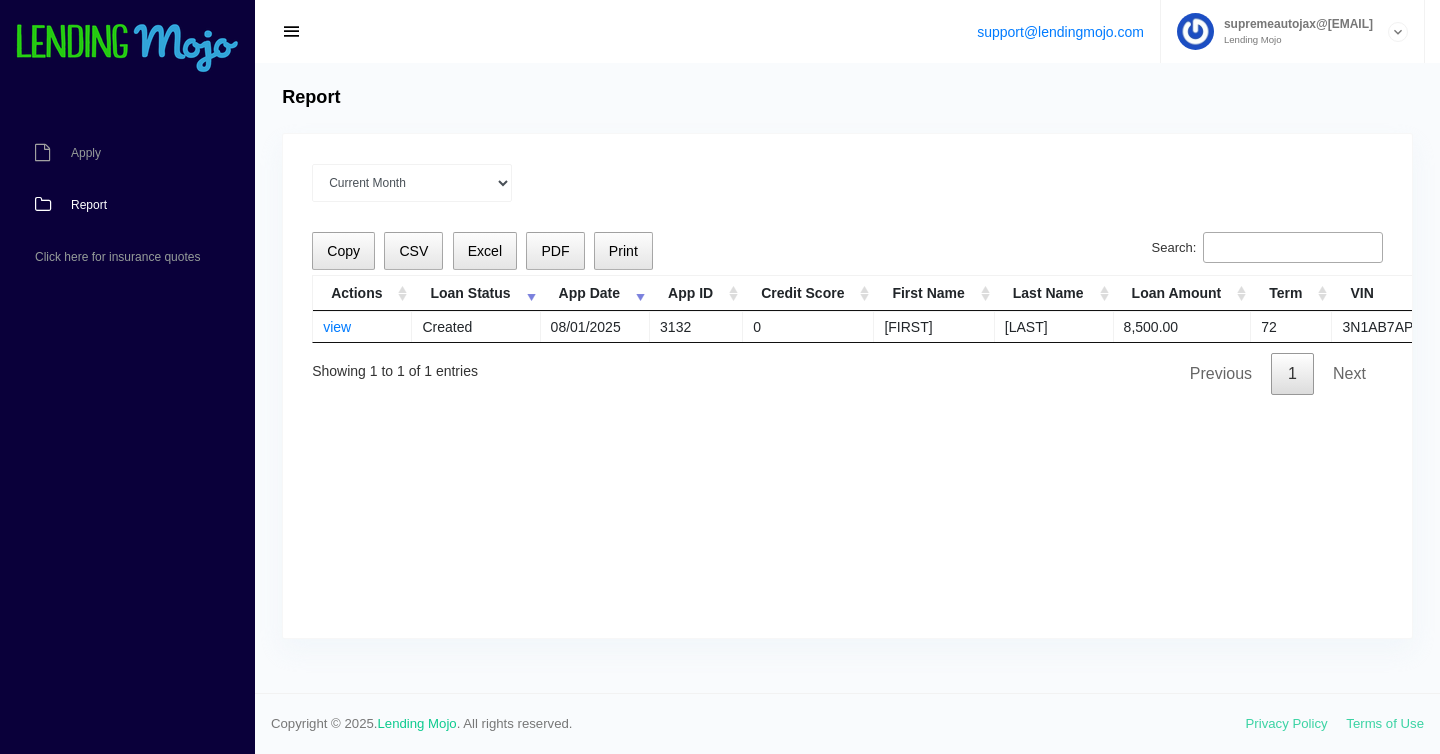 scroll, scrollTop: 0, scrollLeft: 0, axis: both 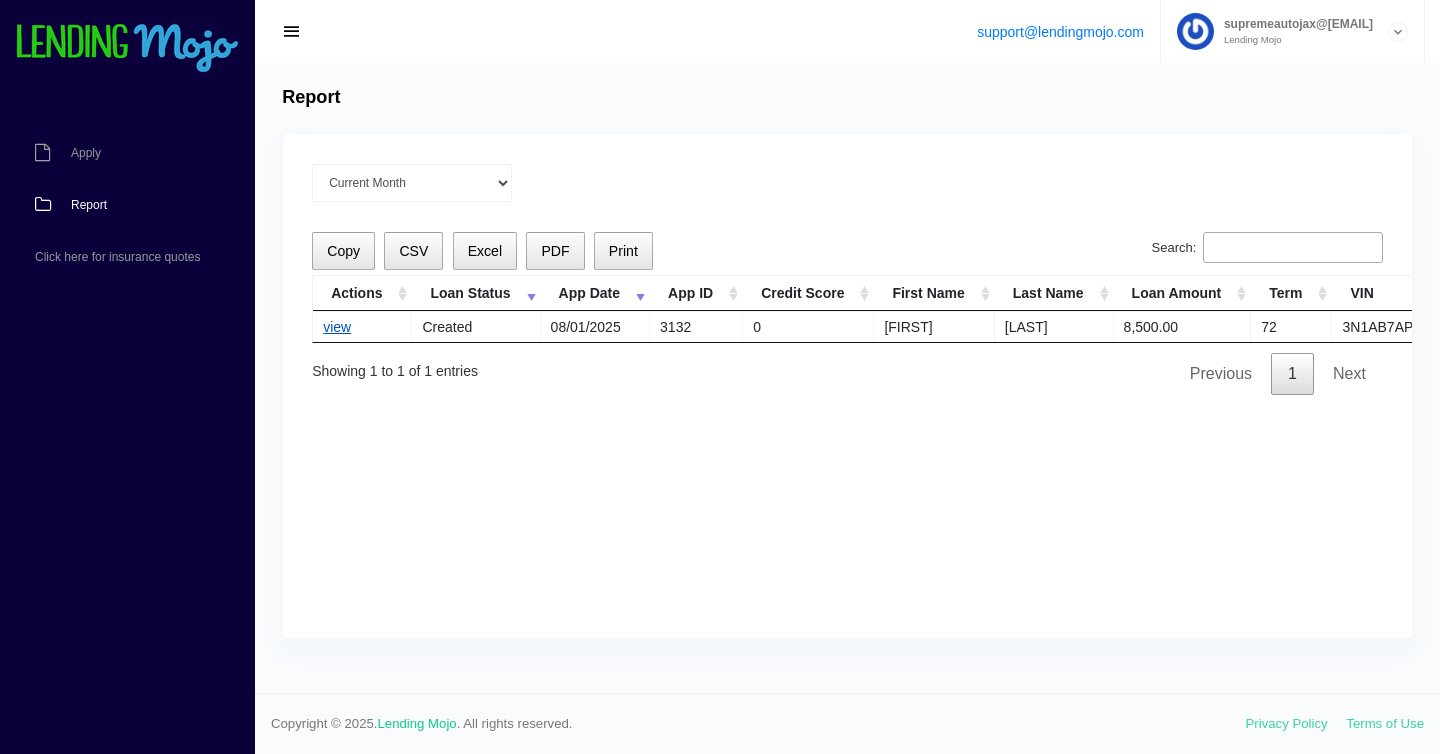 click on "view" at bounding box center [337, 327] 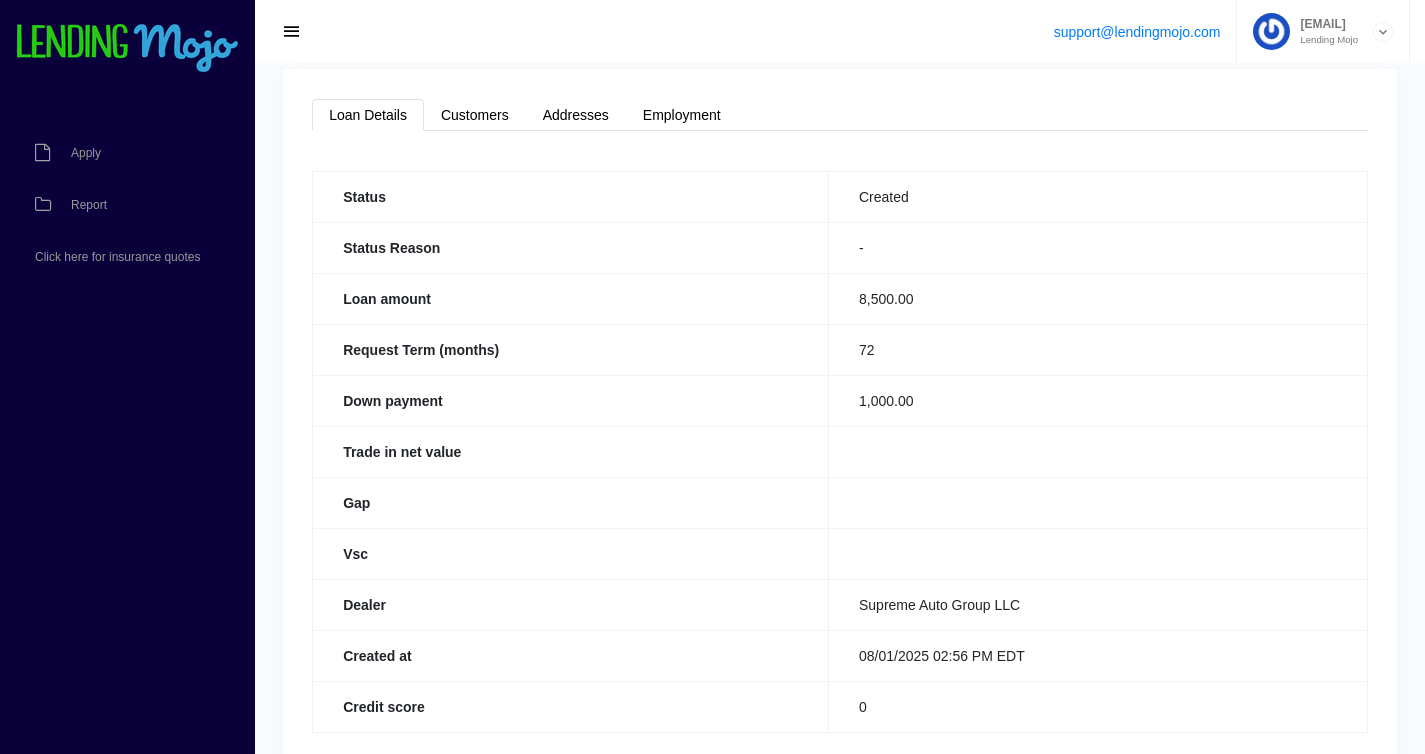 scroll, scrollTop: 0, scrollLeft: 0, axis: both 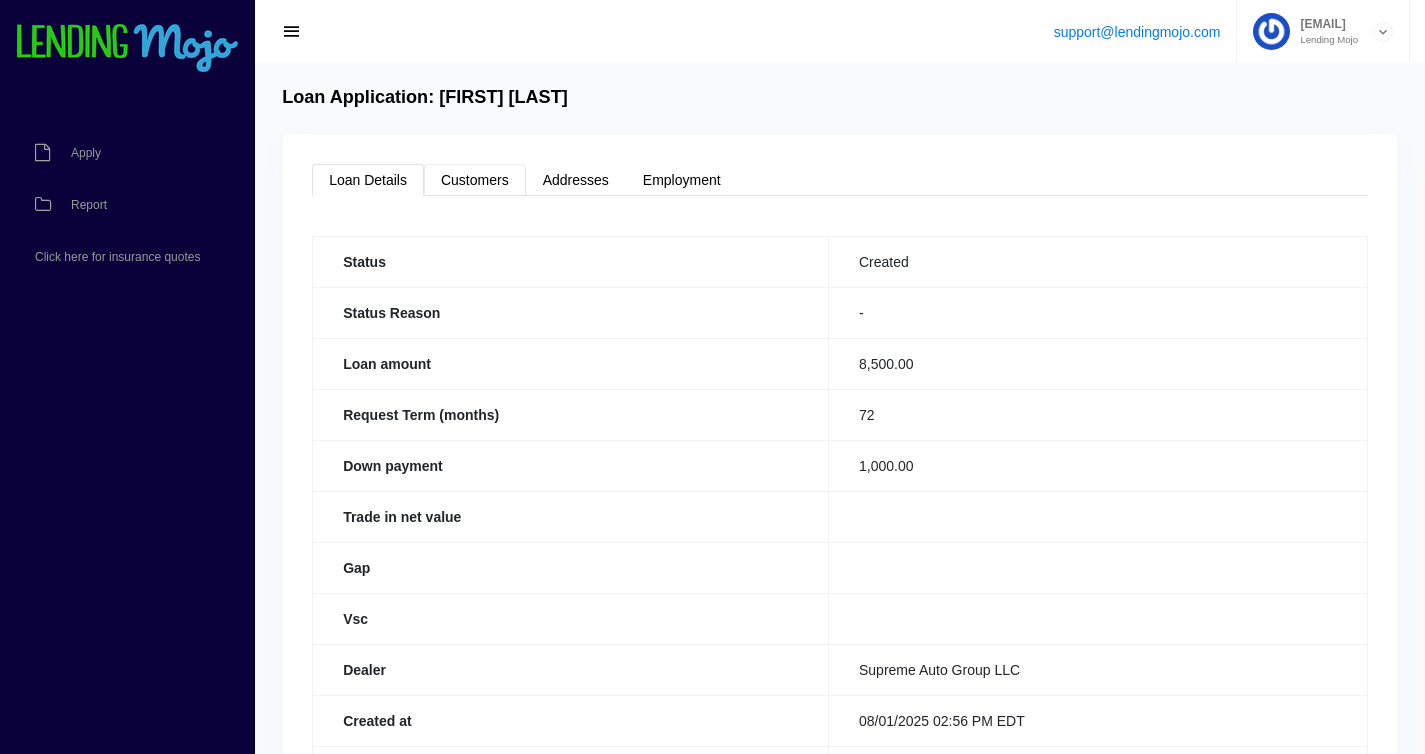 click on "Customers" at bounding box center [475, 180] 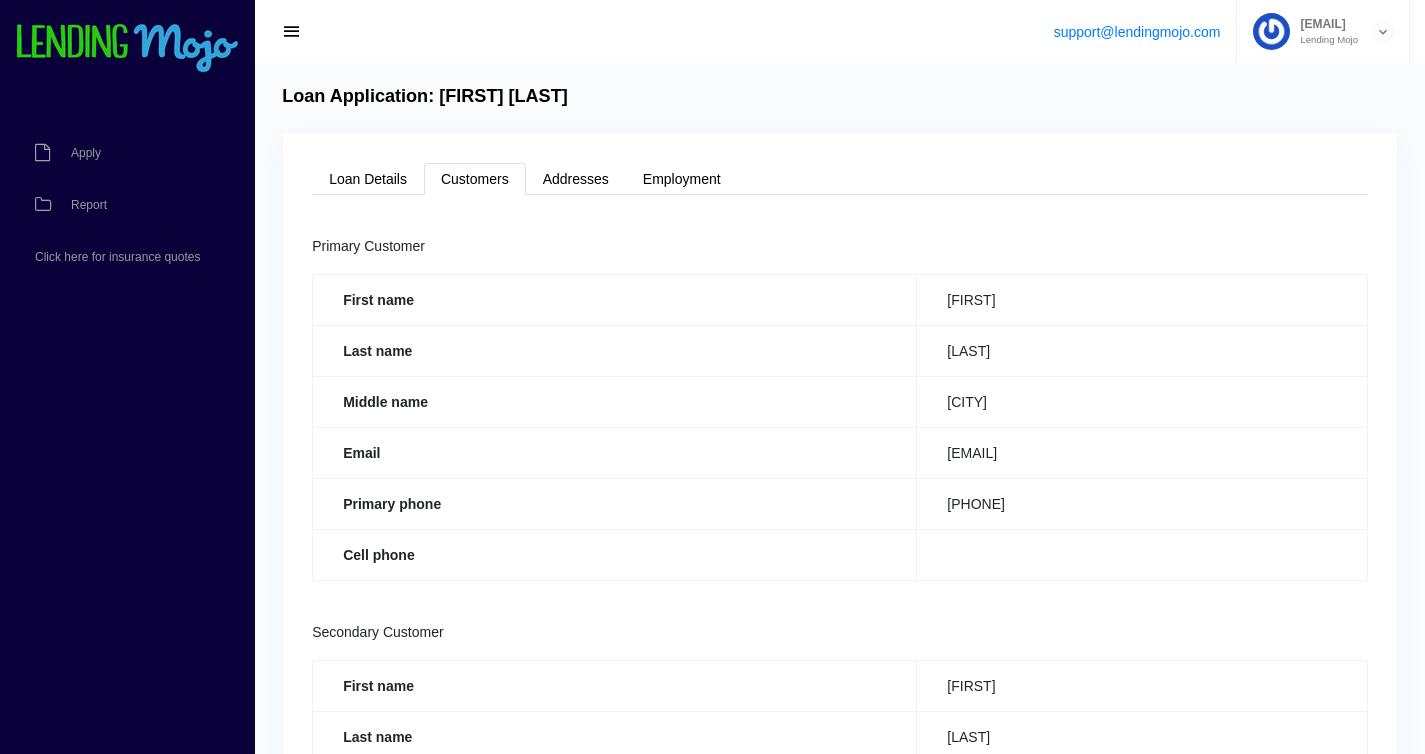 scroll, scrollTop: 0, scrollLeft: 0, axis: both 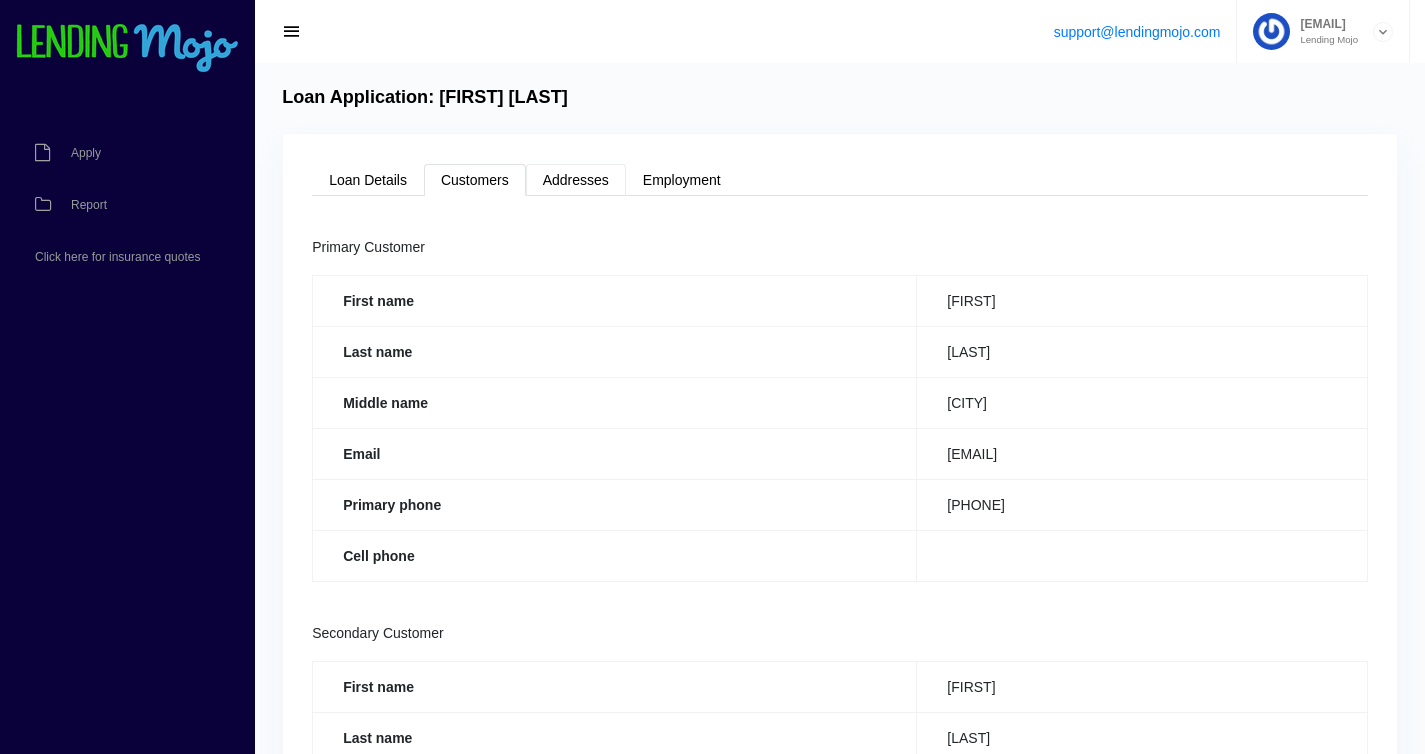 click on "Addresses" at bounding box center [576, 180] 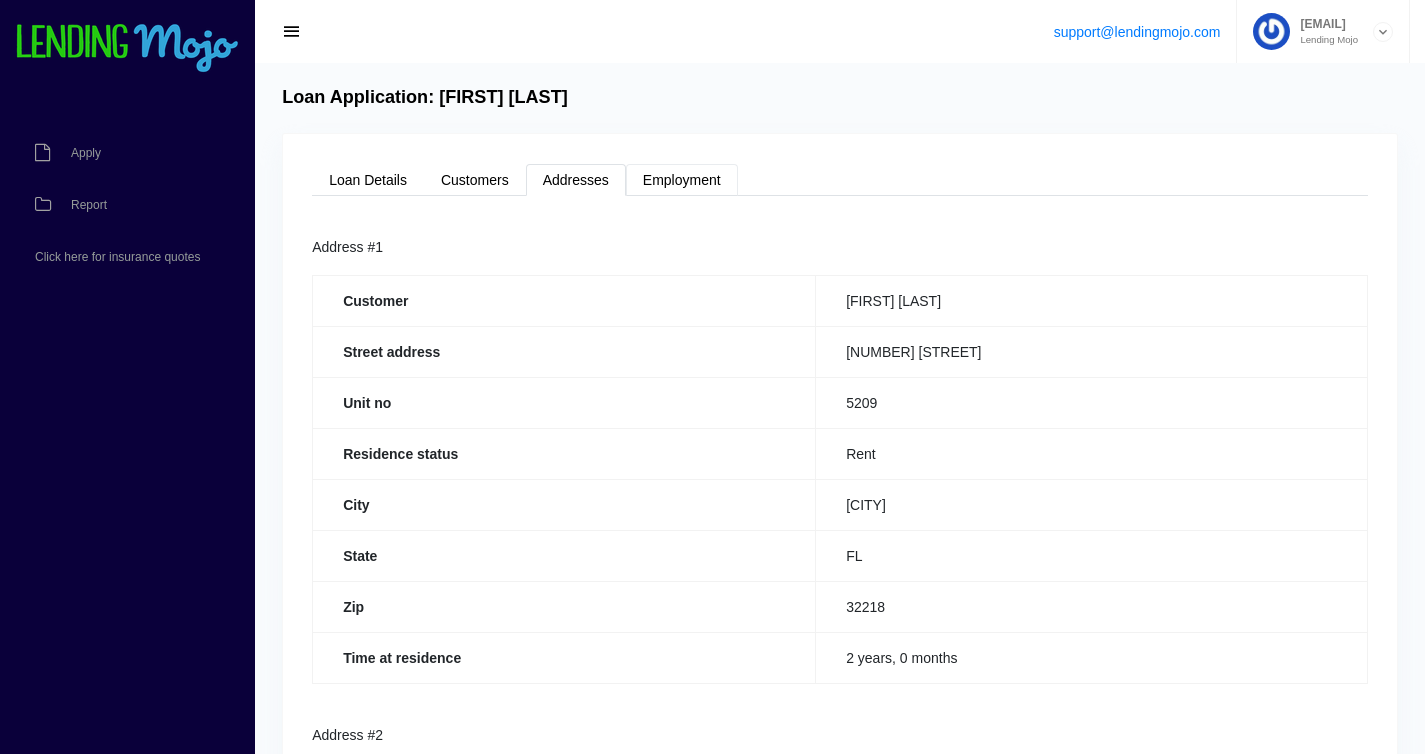 click on "Employment" at bounding box center (682, 180) 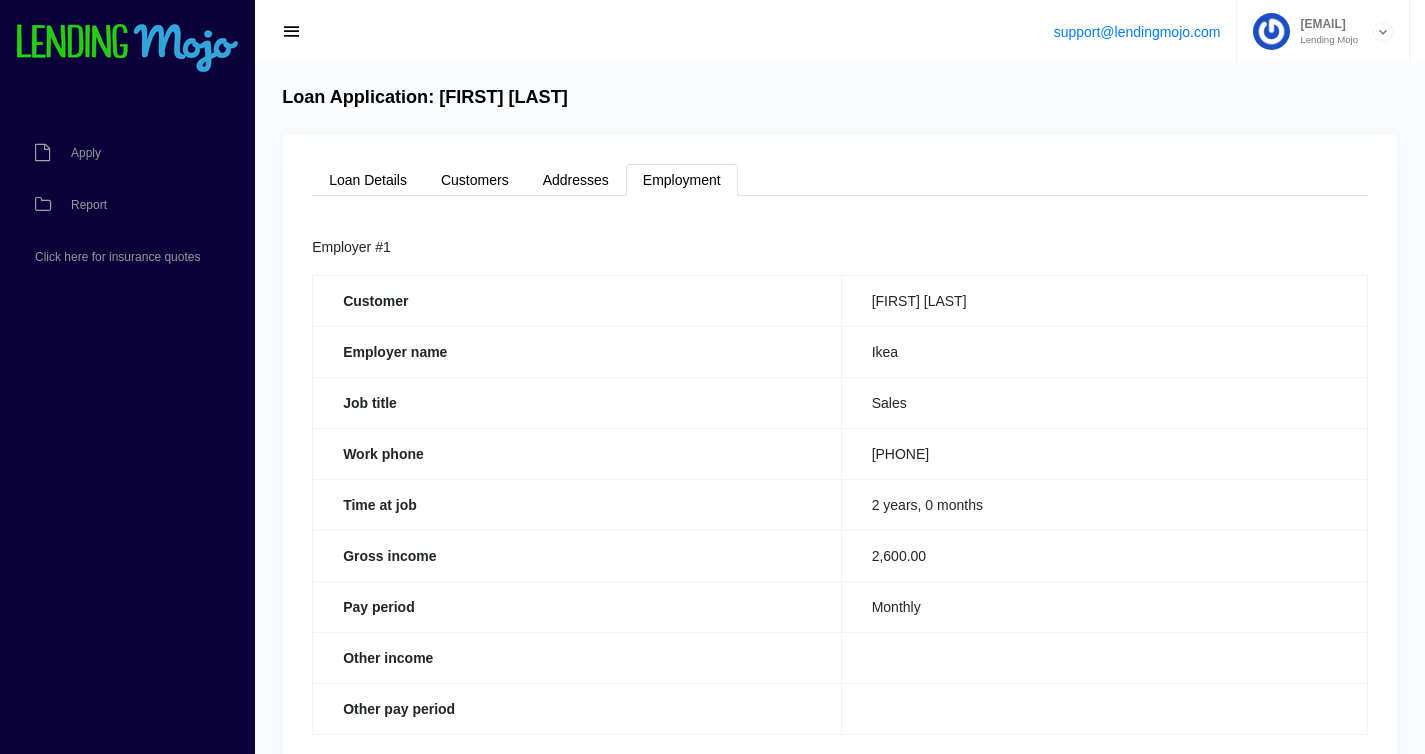 click on "Employment" at bounding box center (682, 180) 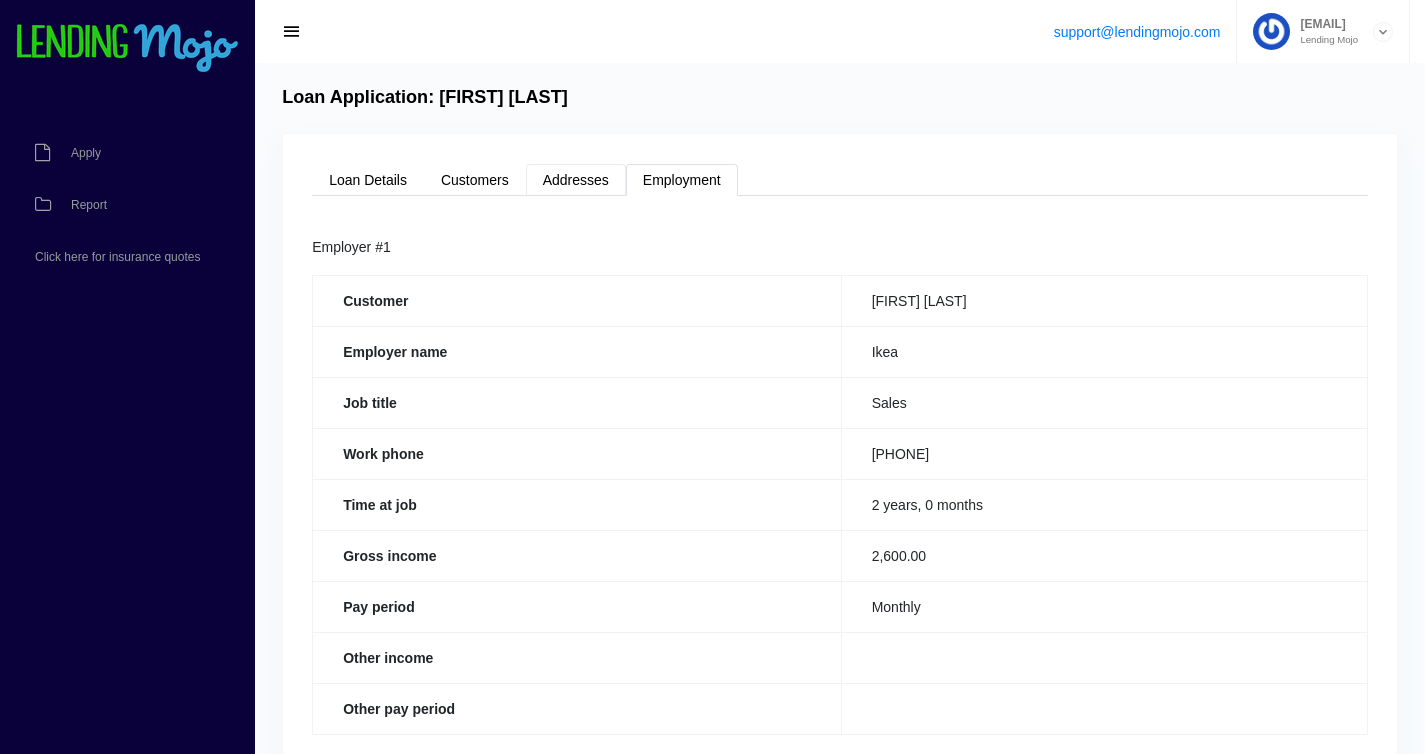 click on "Addresses" at bounding box center (576, 180) 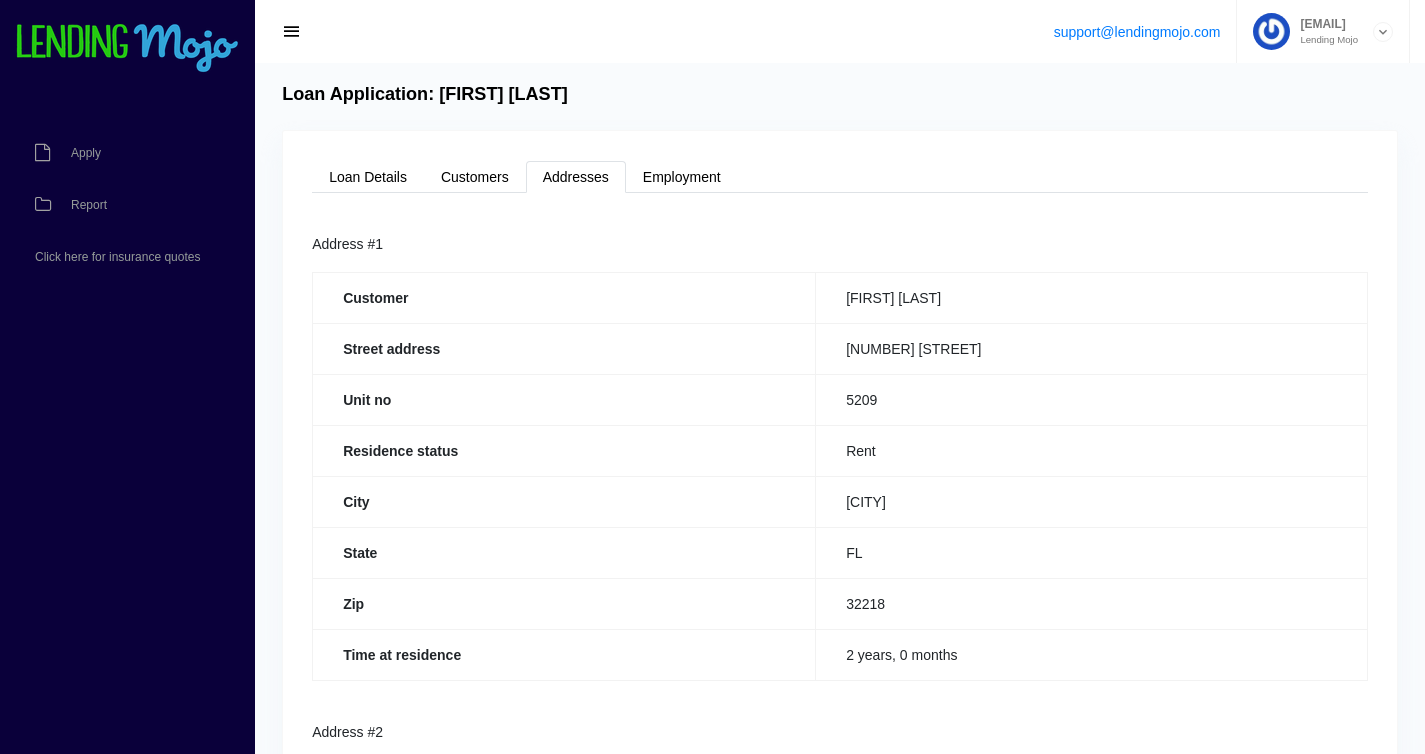 scroll, scrollTop: 0, scrollLeft: 0, axis: both 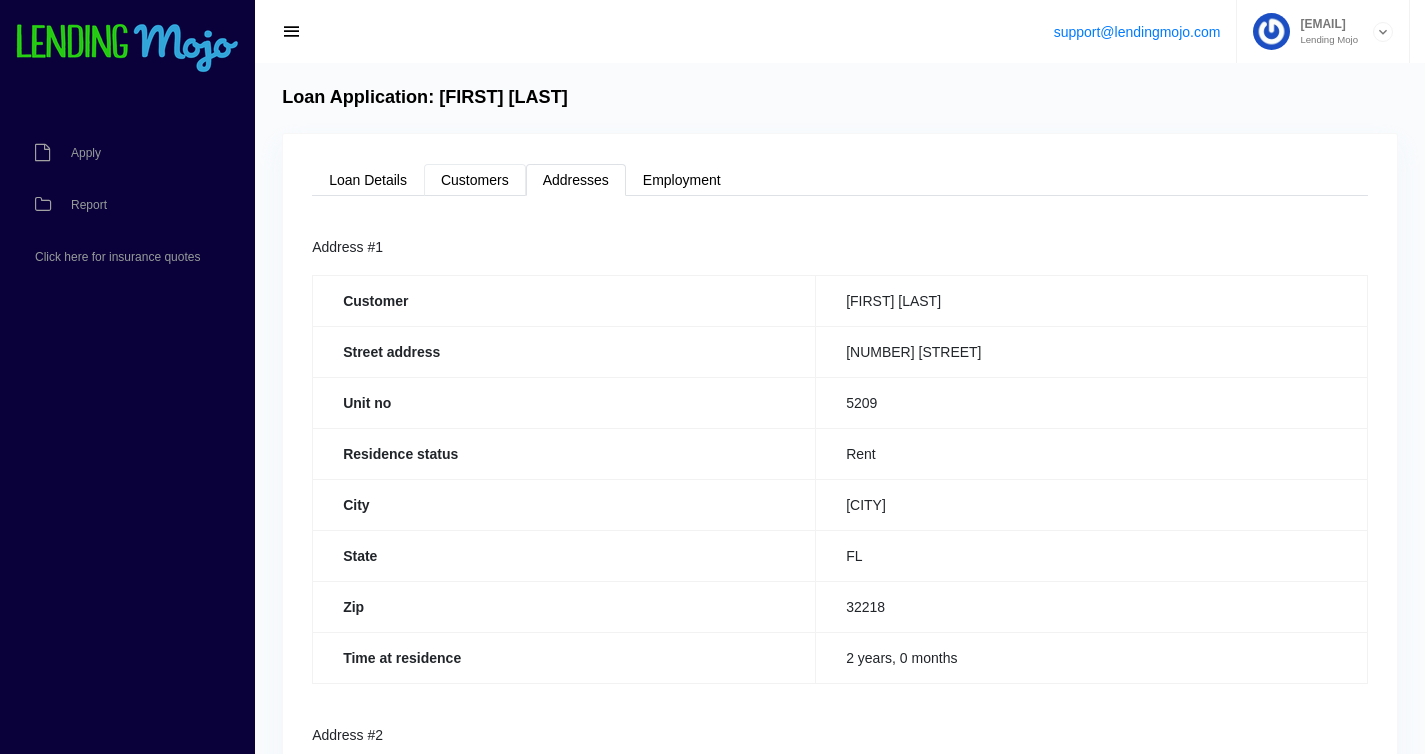 click on "Customers" at bounding box center [475, 180] 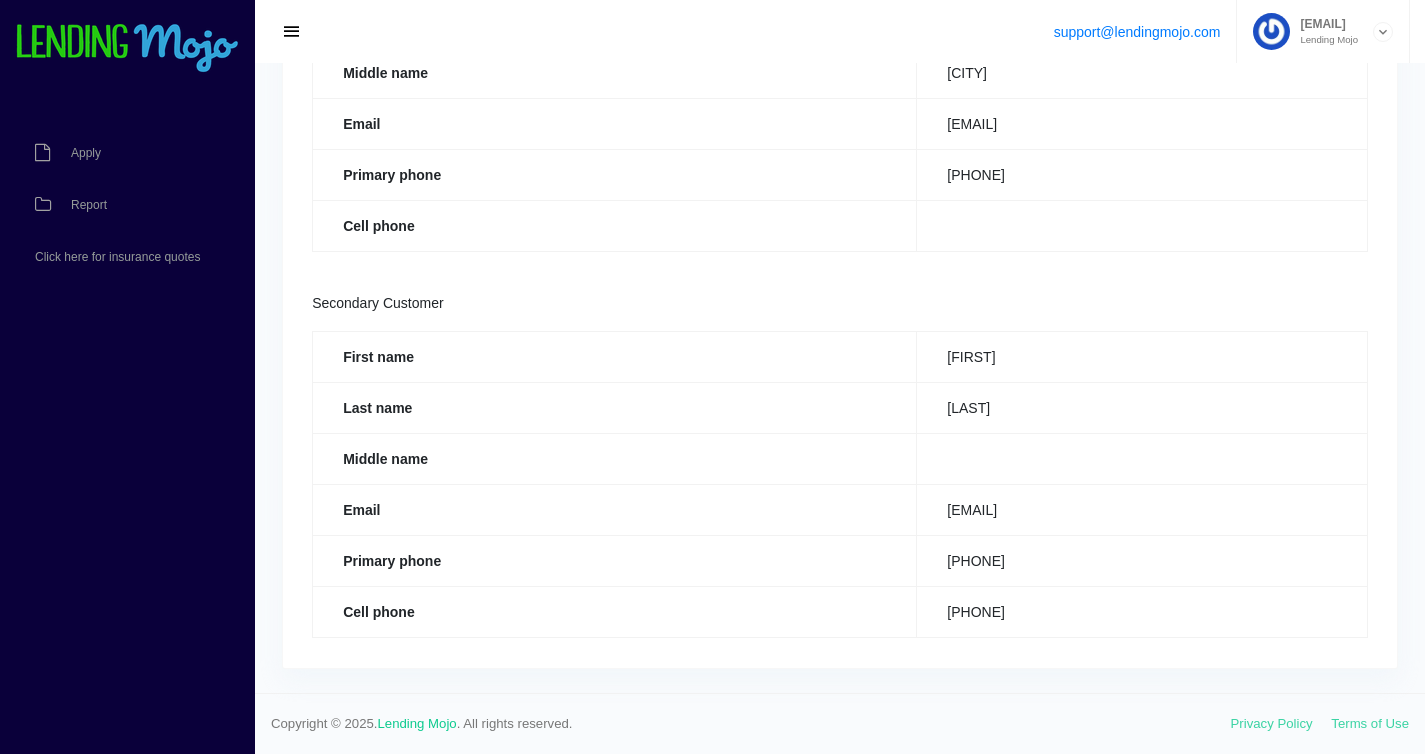 scroll, scrollTop: 0, scrollLeft: 0, axis: both 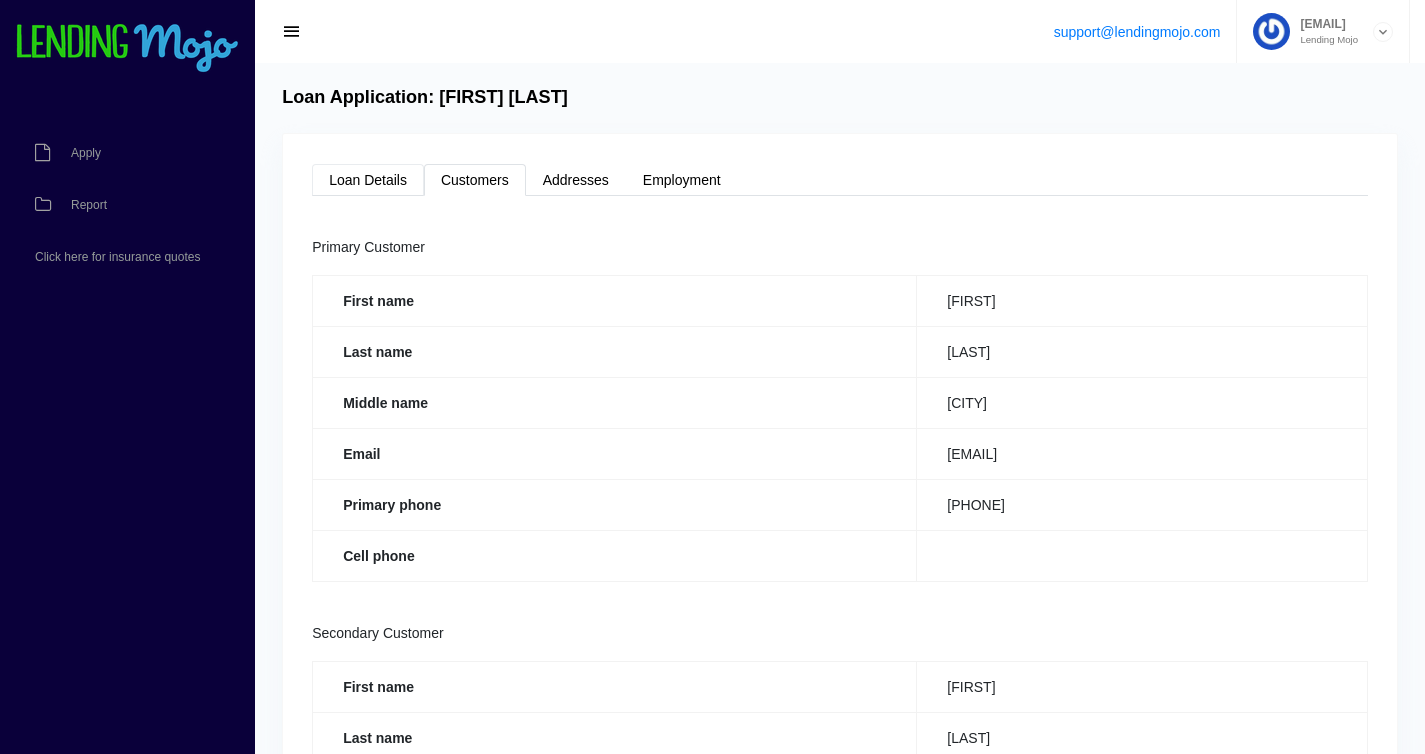 click on "Loan Details" at bounding box center (368, 180) 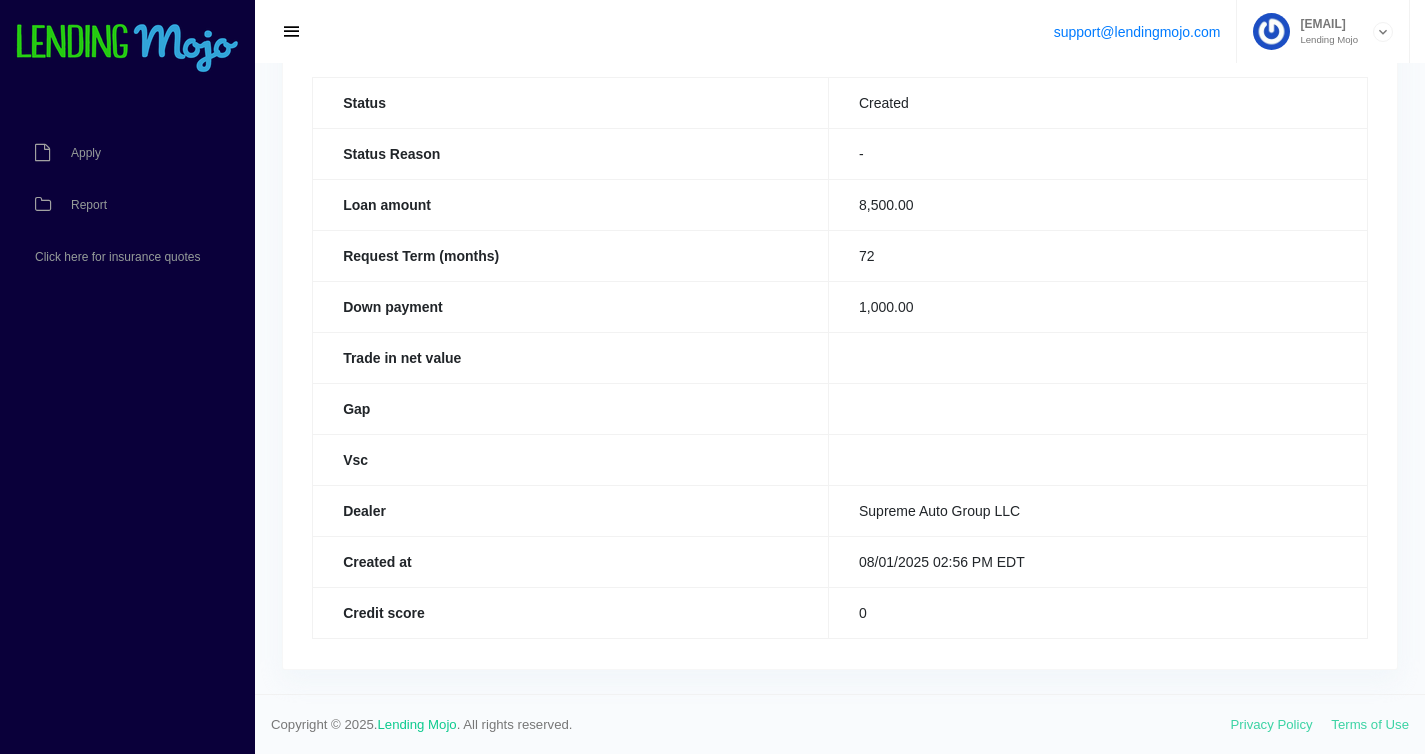 scroll, scrollTop: 160, scrollLeft: 0, axis: vertical 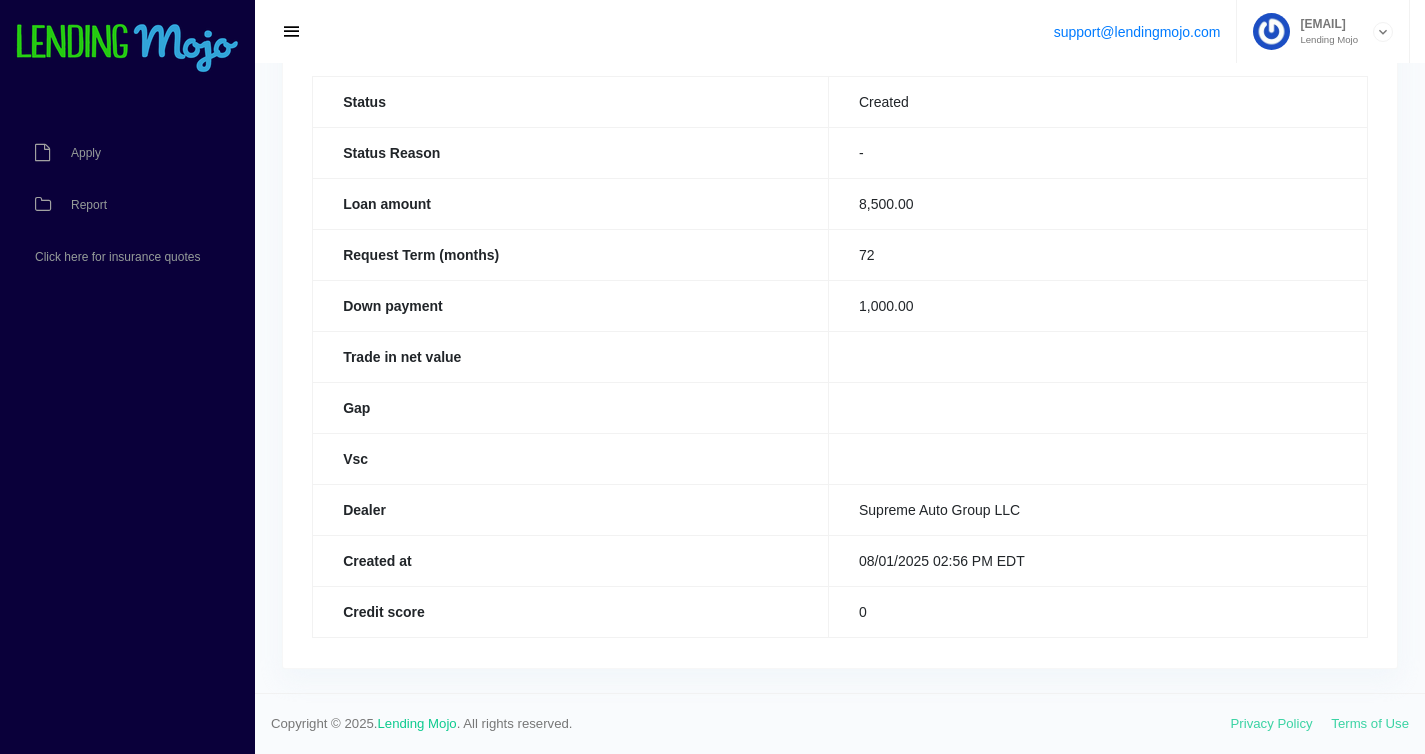 click on "0" at bounding box center [1097, 611] 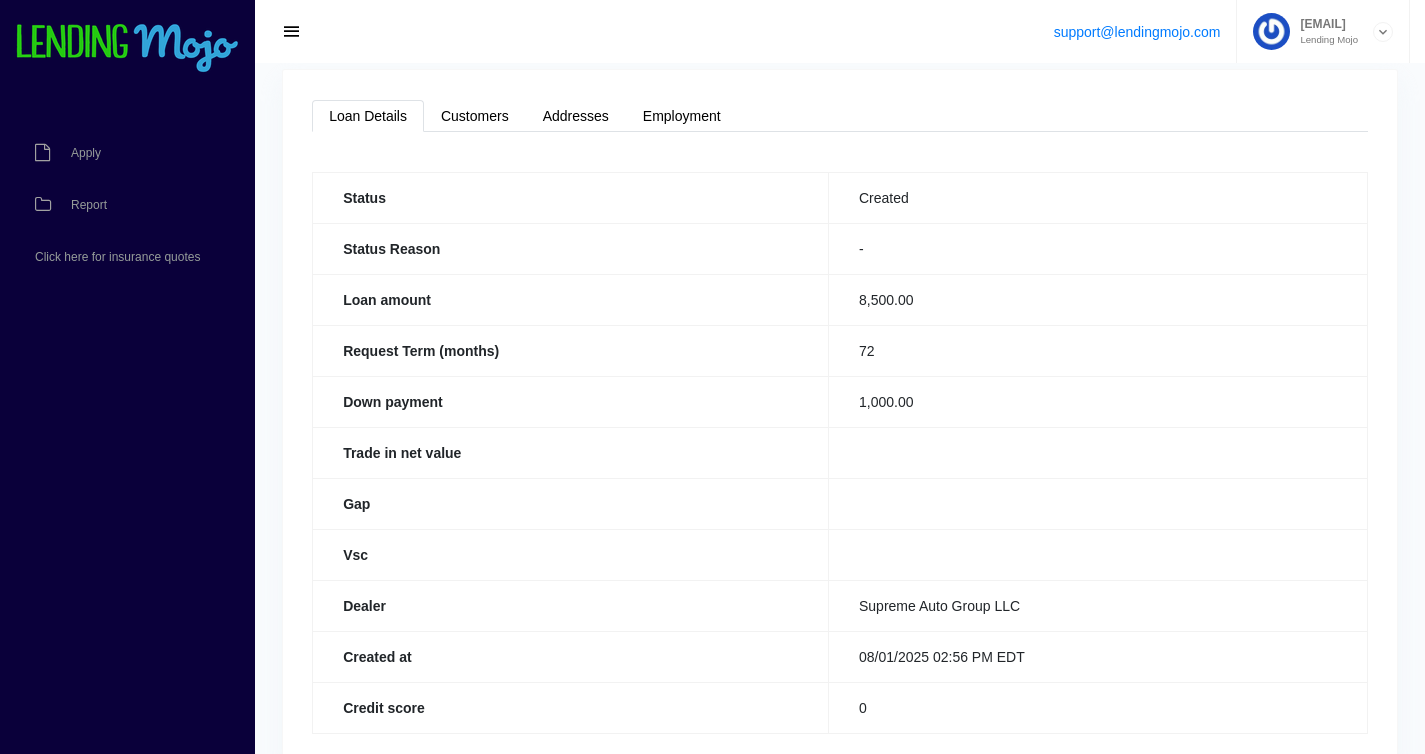 scroll, scrollTop: 0, scrollLeft: 0, axis: both 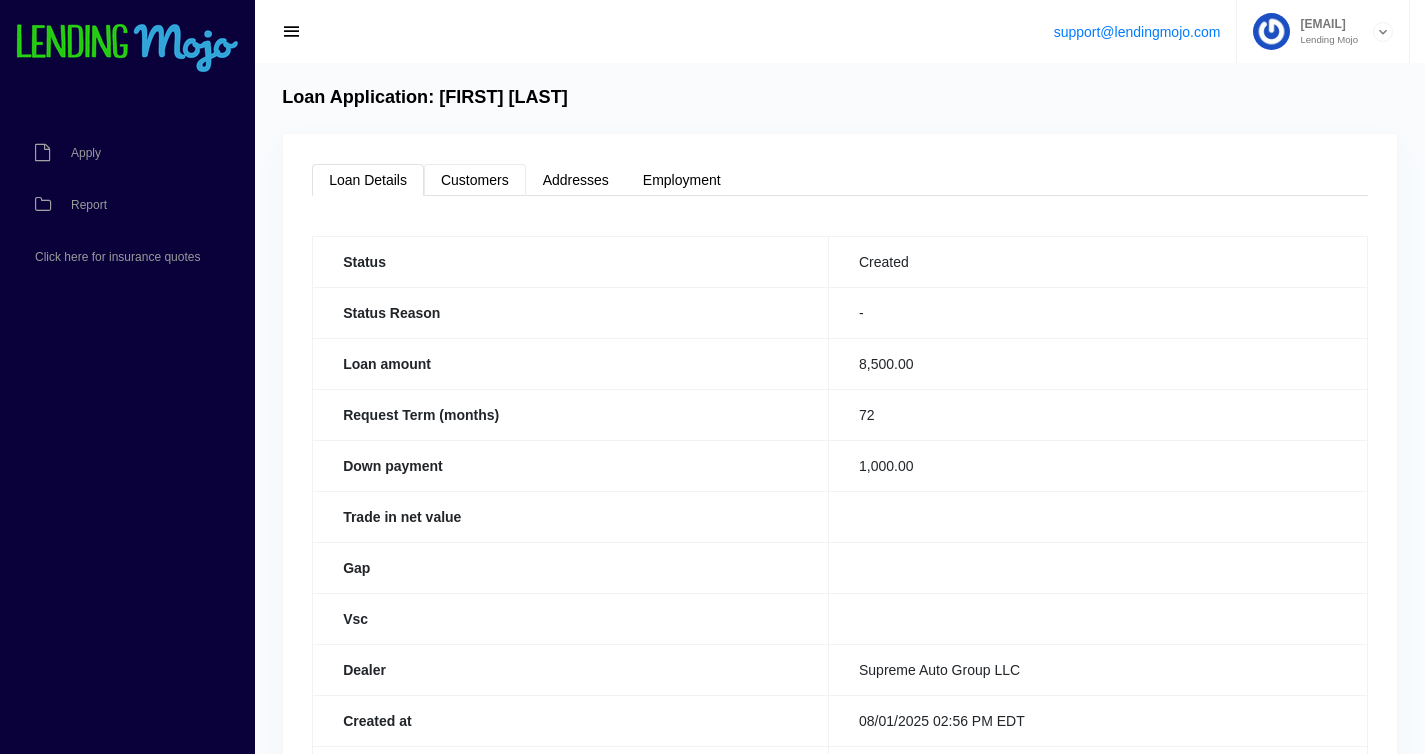 drag, startPoint x: 497, startPoint y: 156, endPoint x: 504, endPoint y: 172, distance: 17.464249 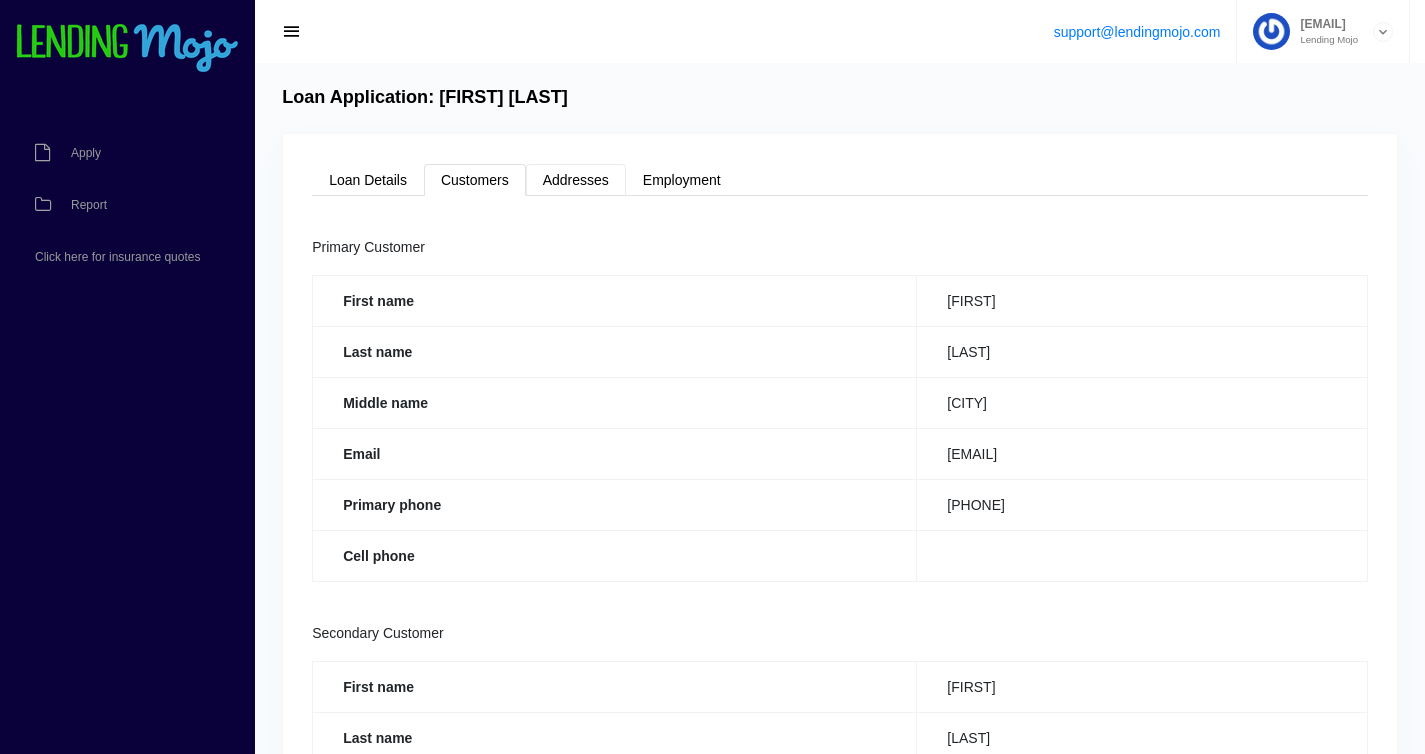 click on "Addresses" at bounding box center (576, 180) 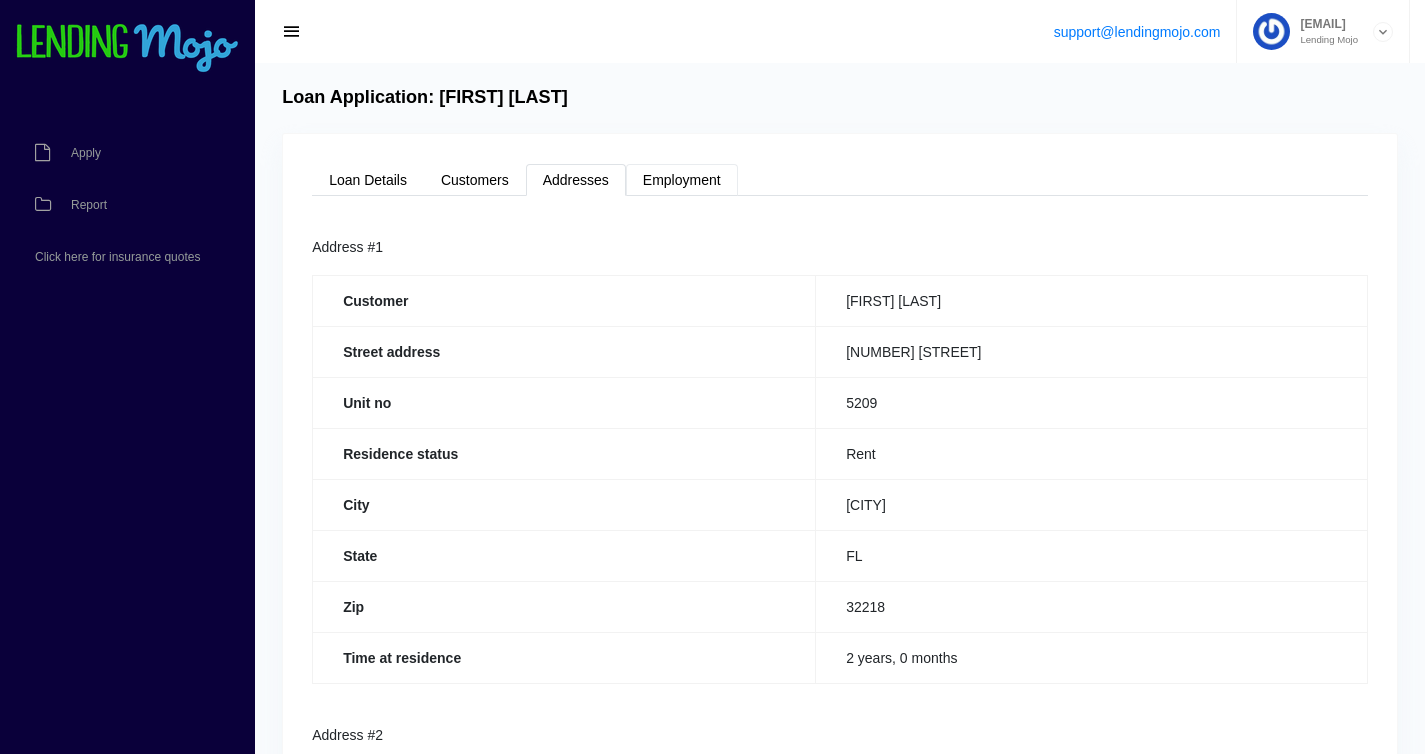 click on "Employment" at bounding box center [682, 180] 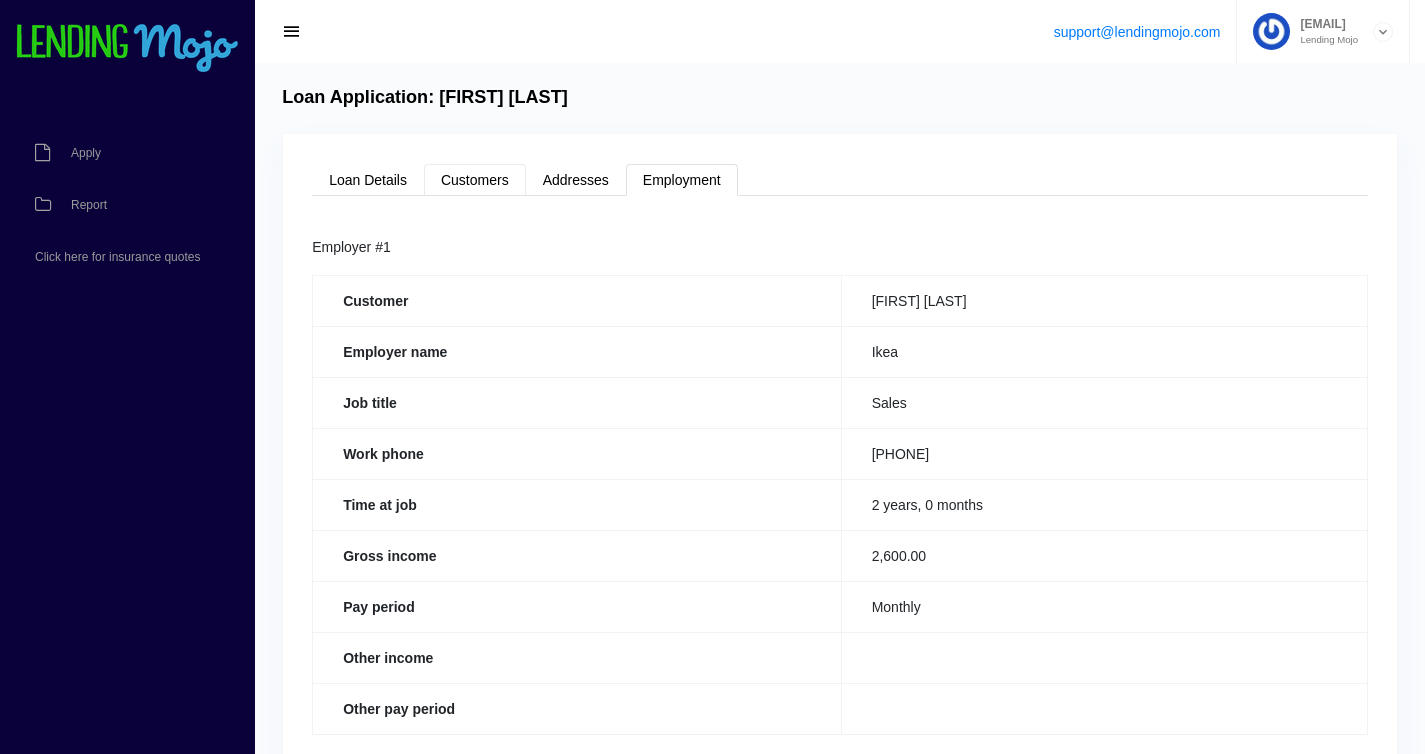 click on "Customers" at bounding box center (475, 180) 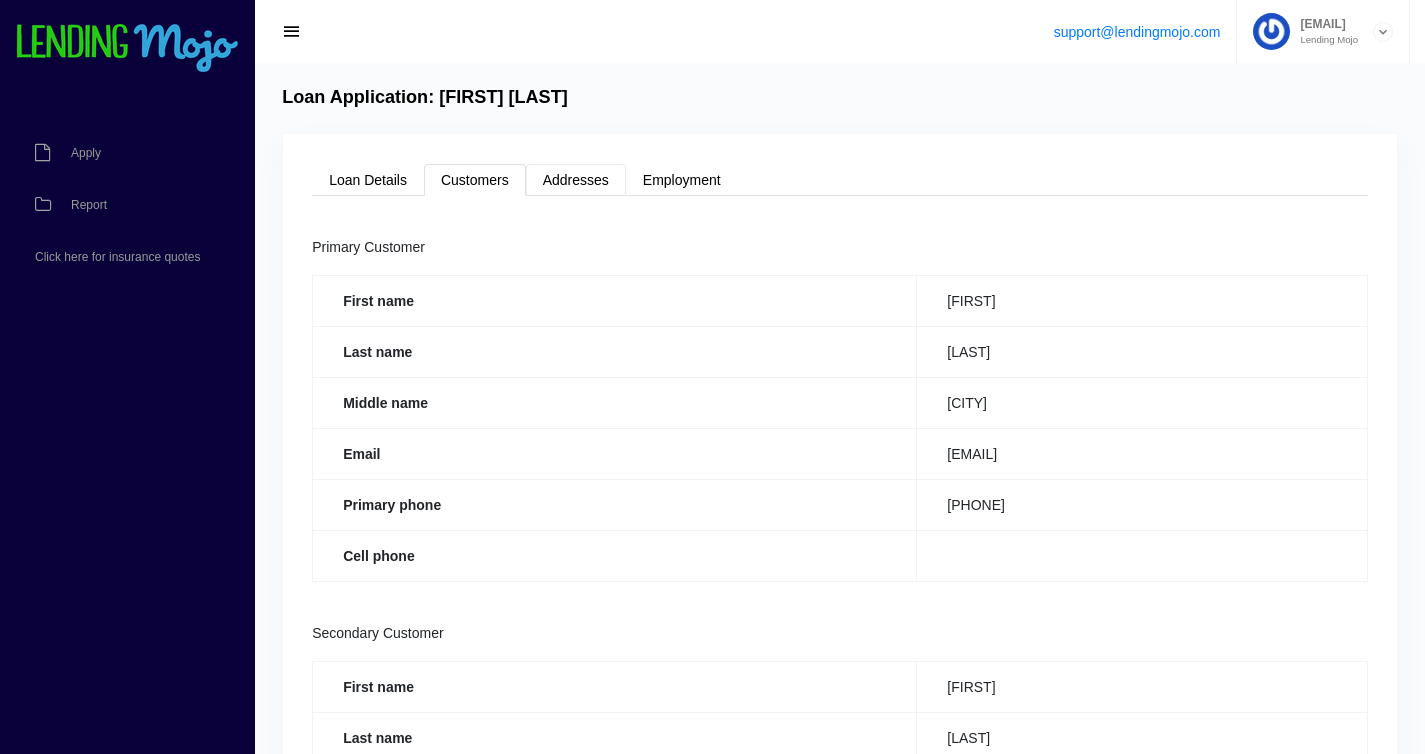 click on "Addresses" at bounding box center (576, 180) 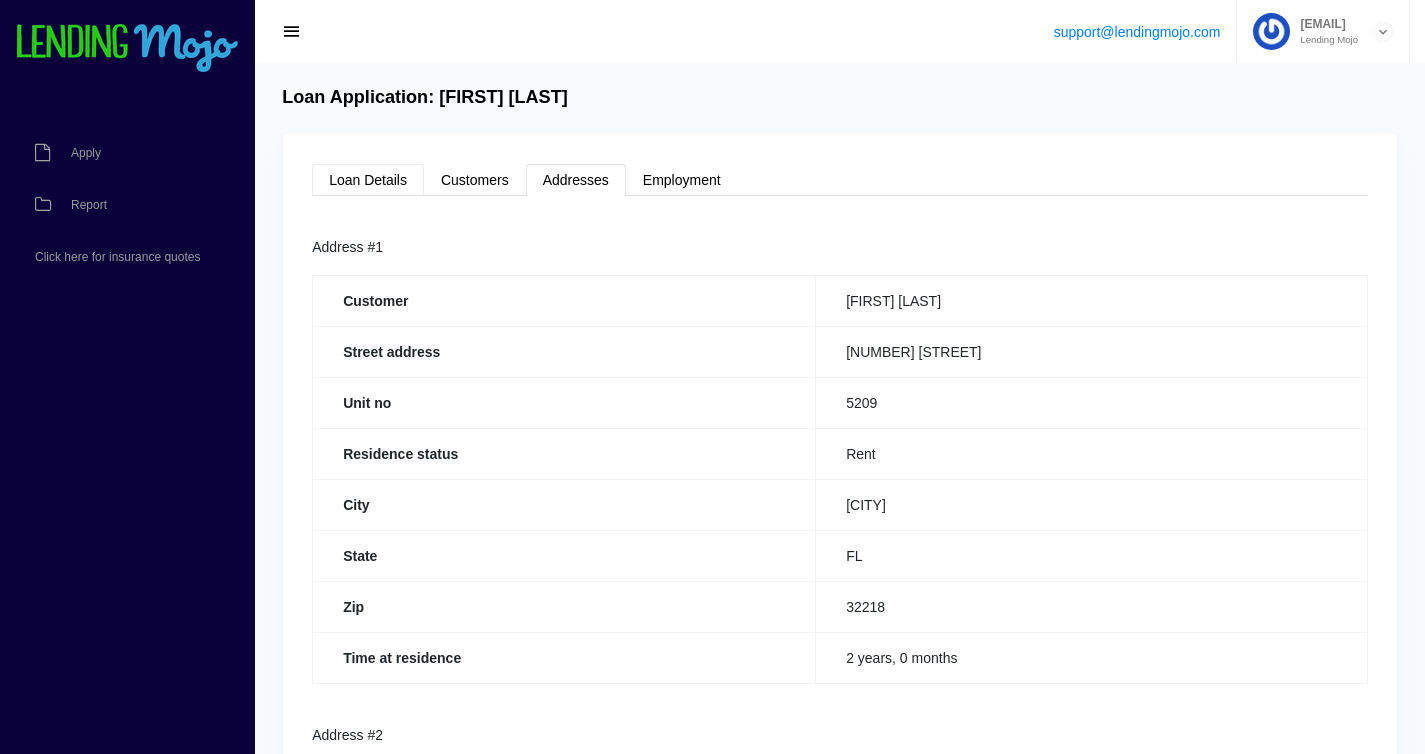 click on "Loan Details" at bounding box center [368, 180] 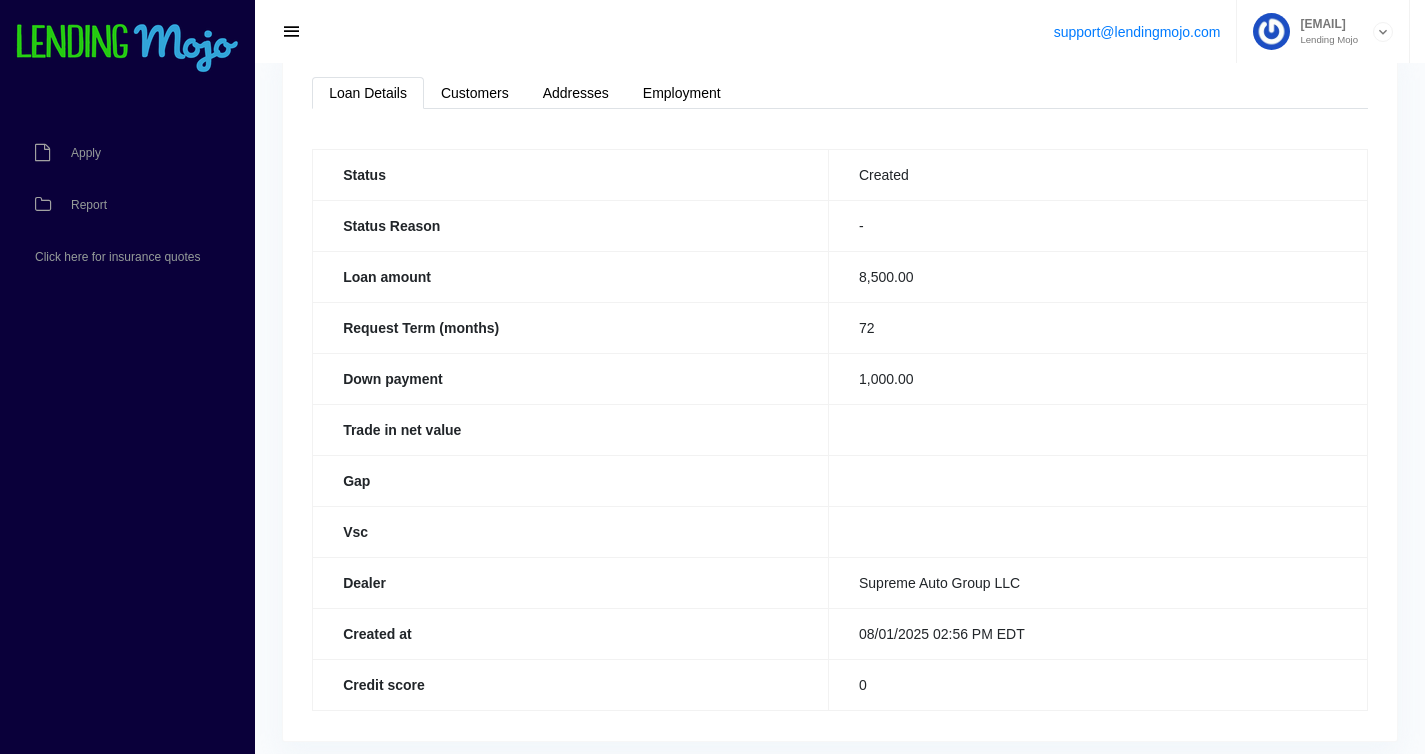 scroll, scrollTop: 0, scrollLeft: 0, axis: both 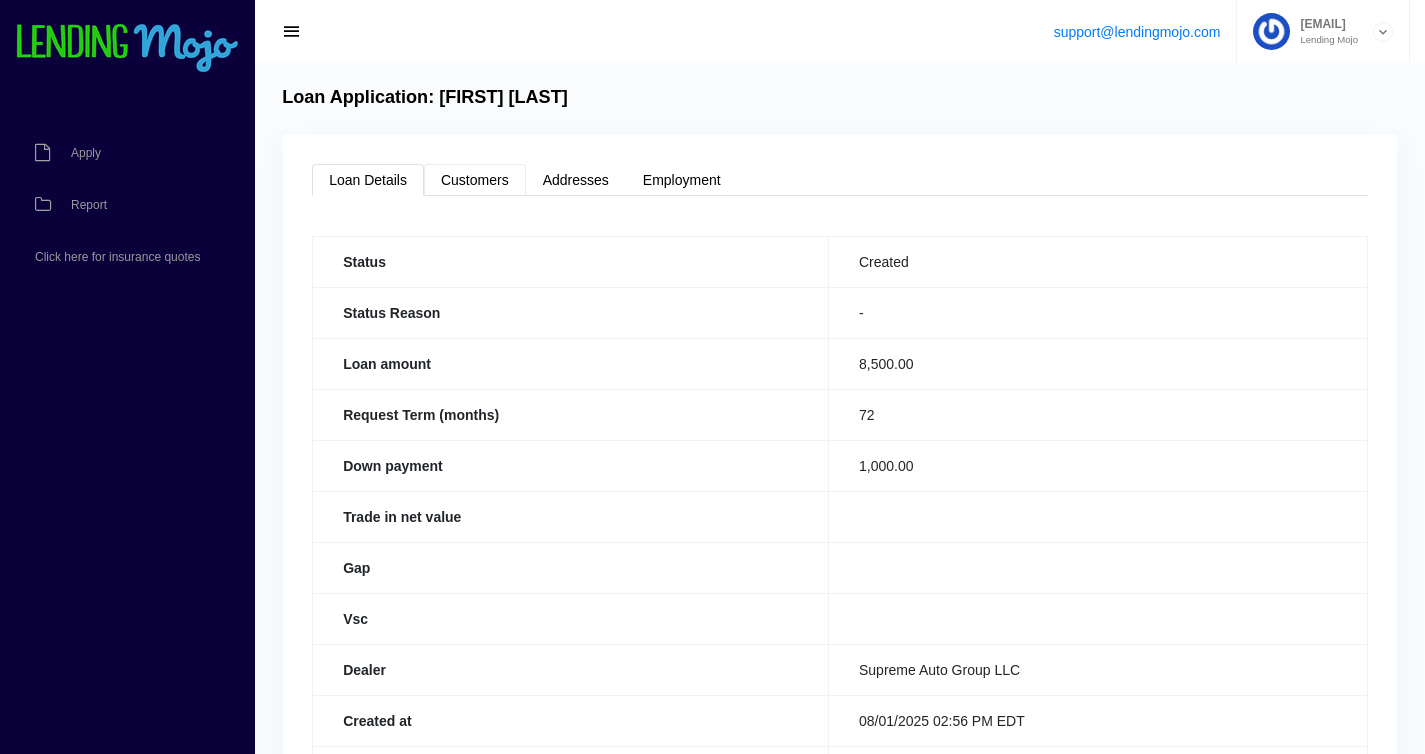click on "Customers" at bounding box center [475, 180] 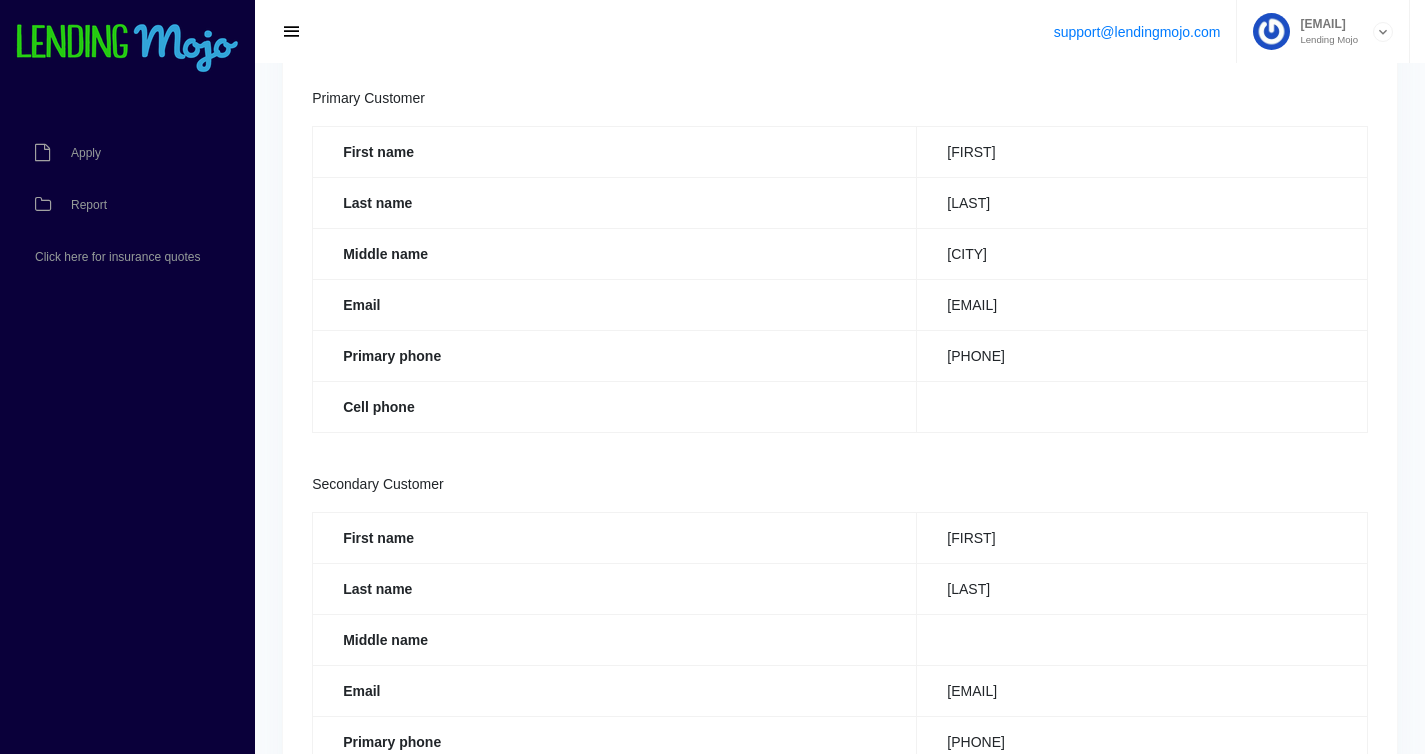 scroll, scrollTop: 47, scrollLeft: 0, axis: vertical 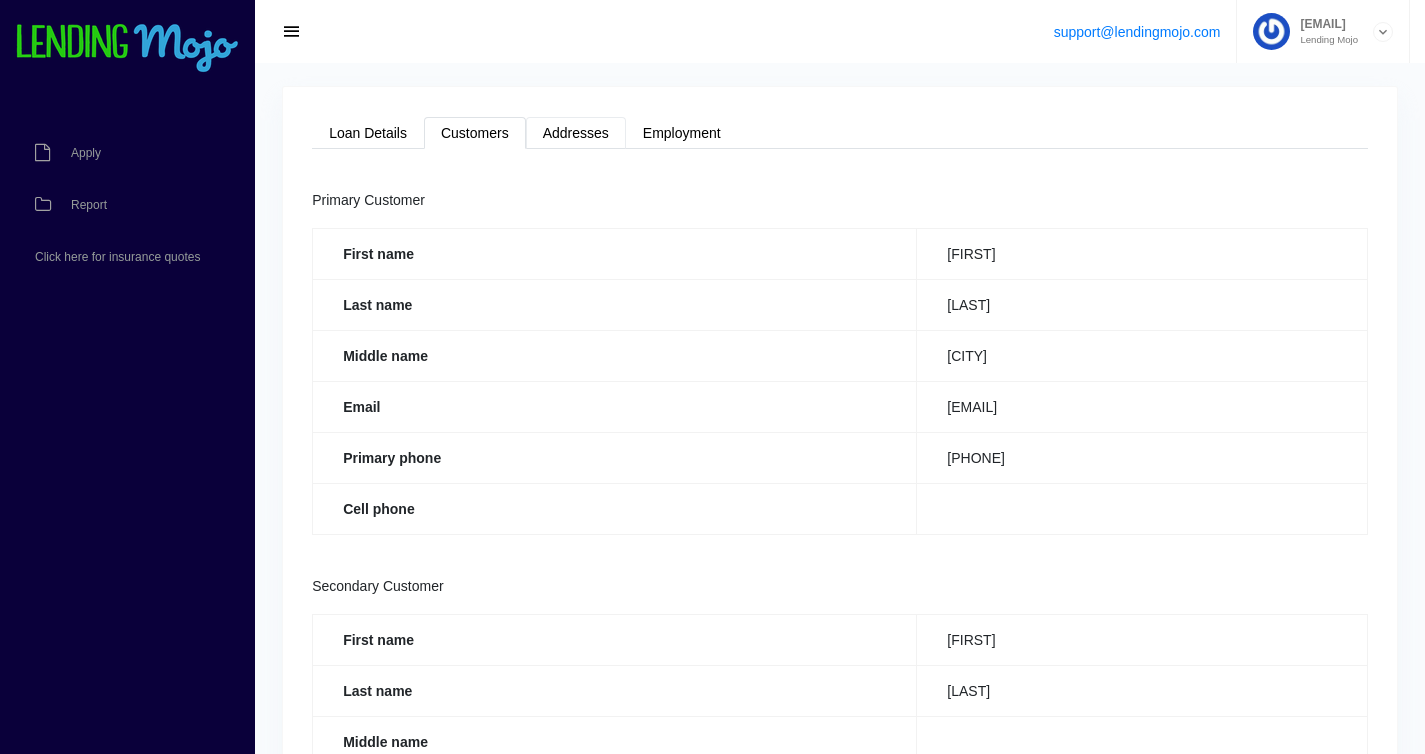 click on "Addresses" at bounding box center [576, 133] 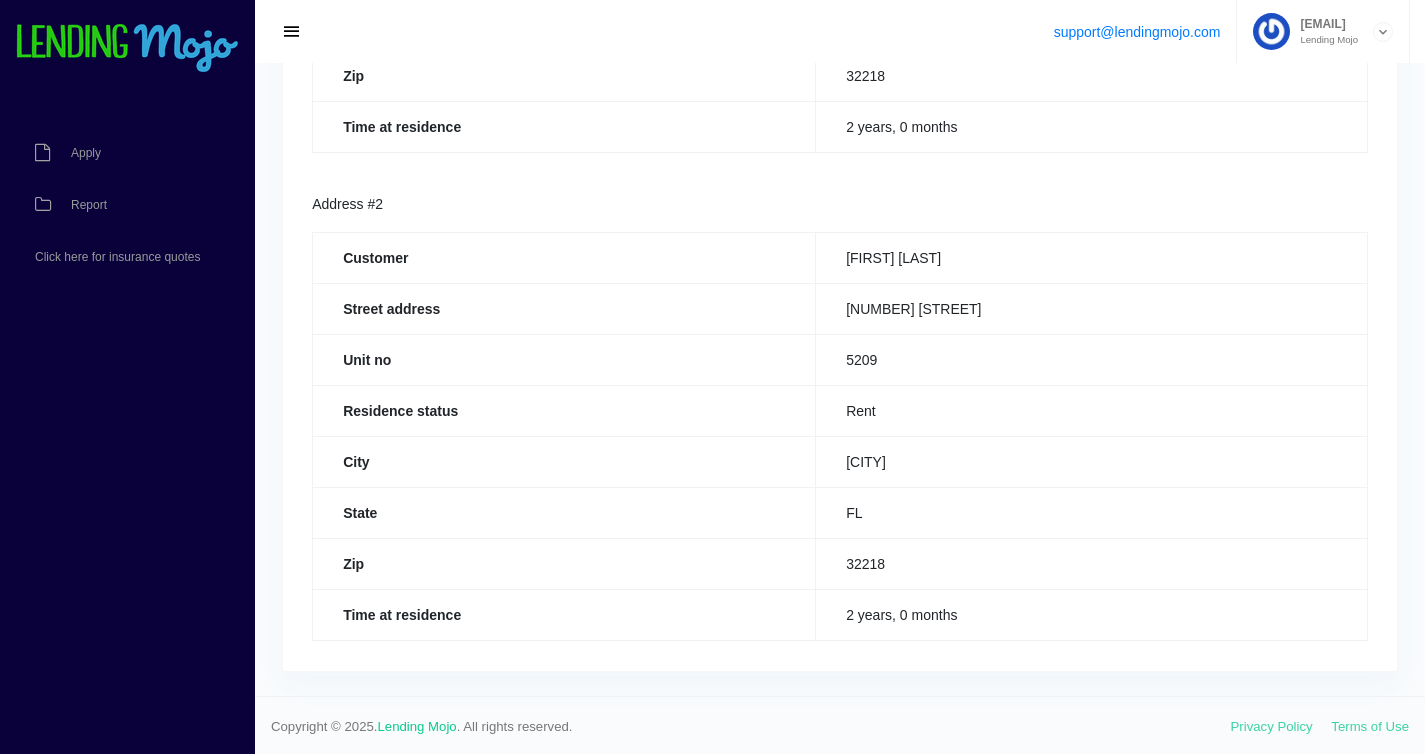scroll, scrollTop: 534, scrollLeft: 0, axis: vertical 